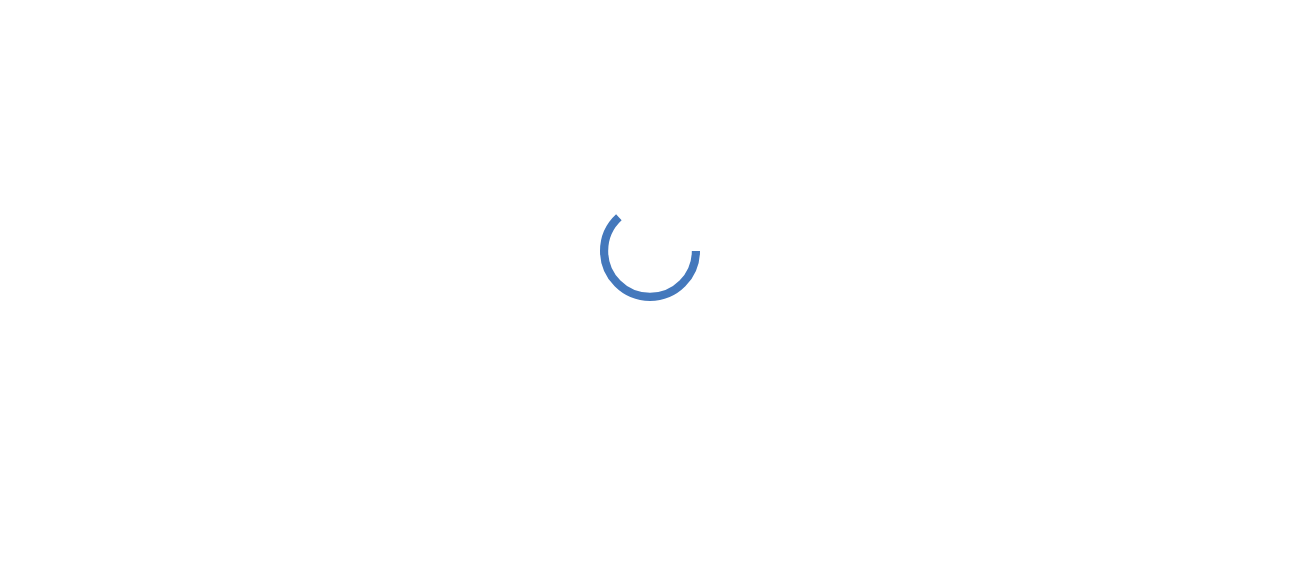 scroll, scrollTop: 0, scrollLeft: 0, axis: both 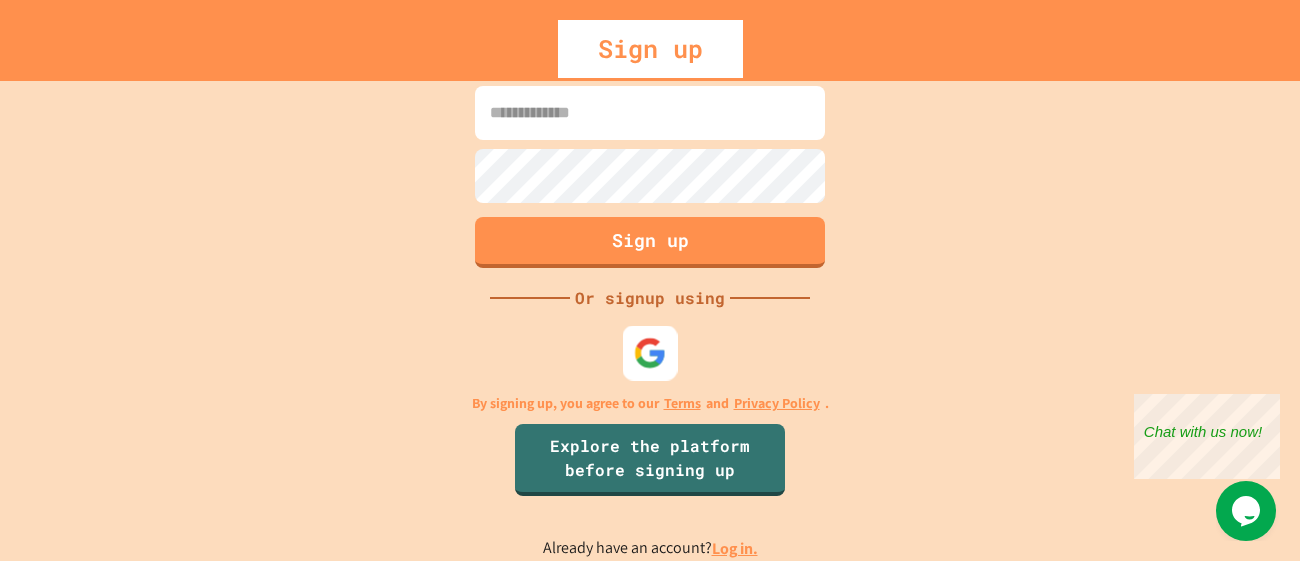 click at bounding box center (650, 353) 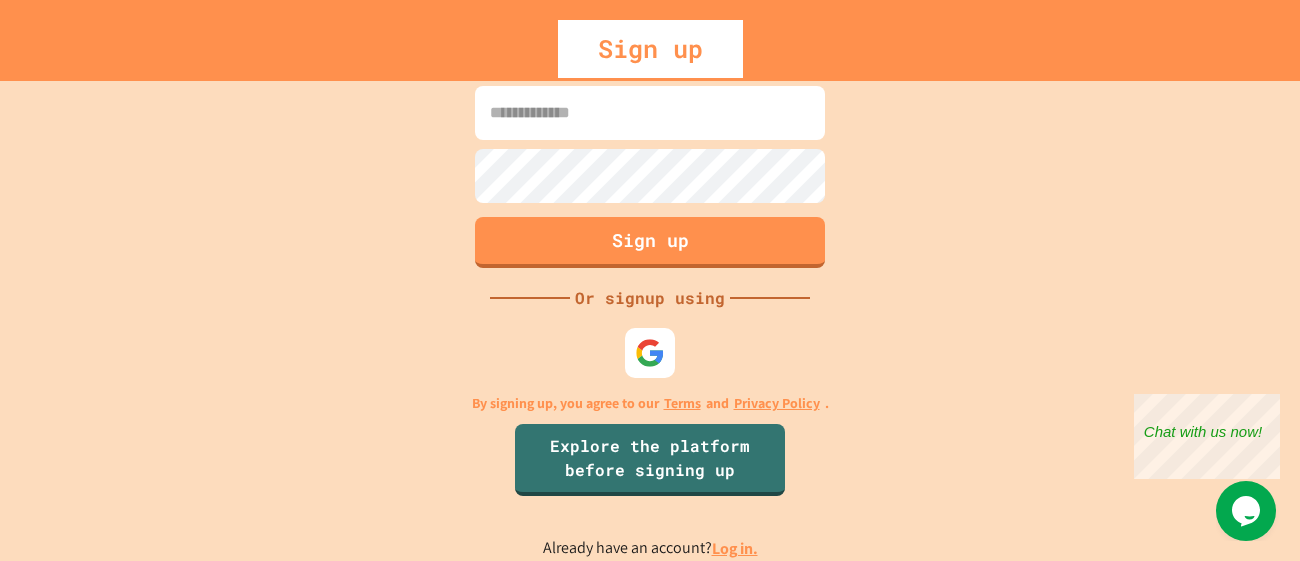 scroll, scrollTop: 0, scrollLeft: 0, axis: both 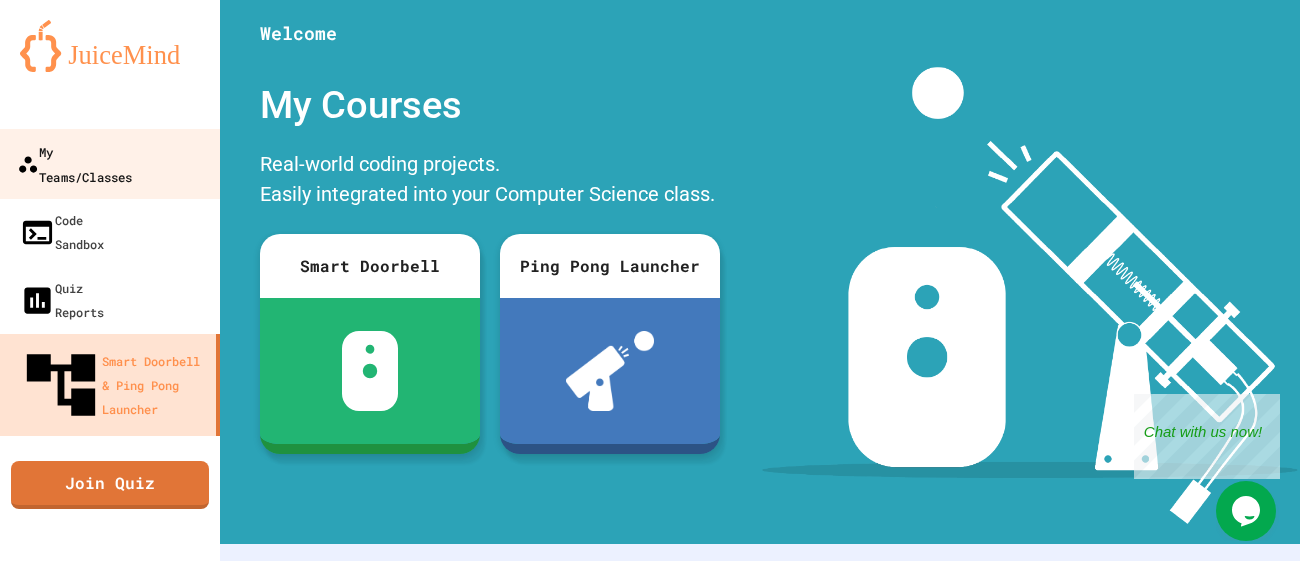 click on "My Teams/Classes" at bounding box center [110, 164] 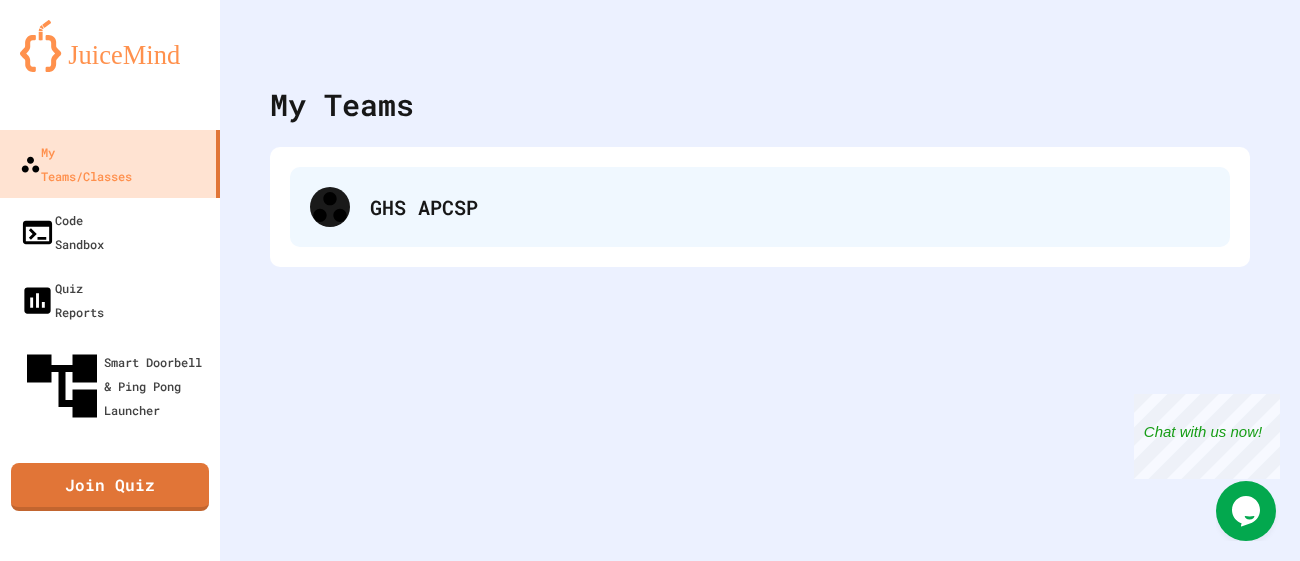 click on "GHS APCSP" at bounding box center [760, 207] 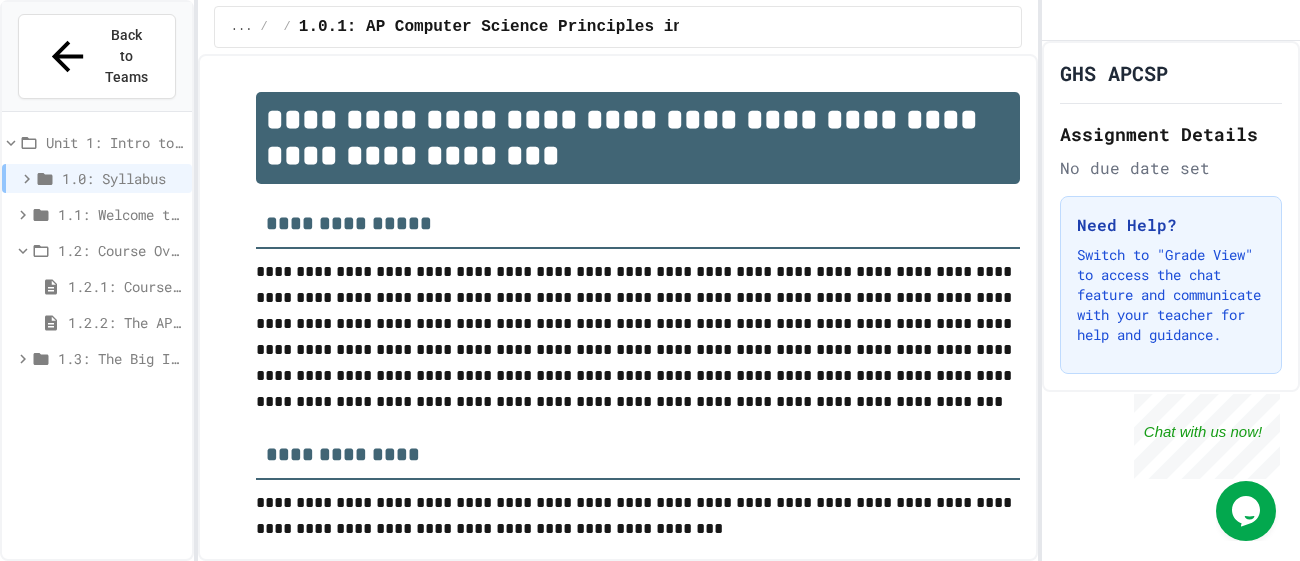 click on "1.2.2: The AP Exam" at bounding box center (126, 322) 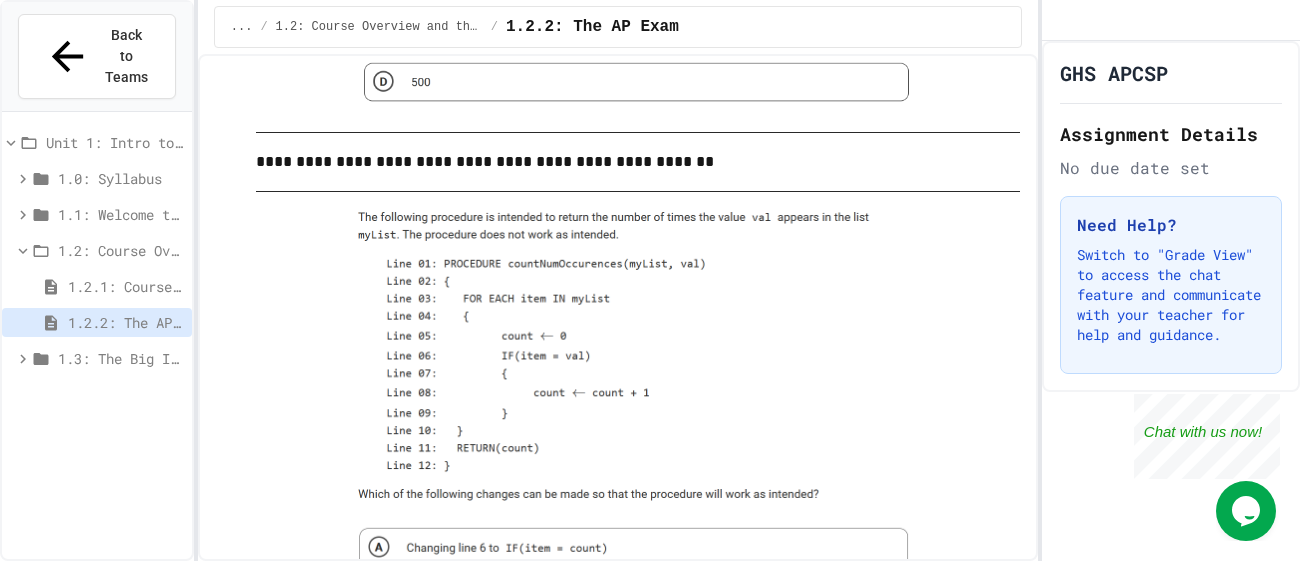 scroll, scrollTop: 0, scrollLeft: 0, axis: both 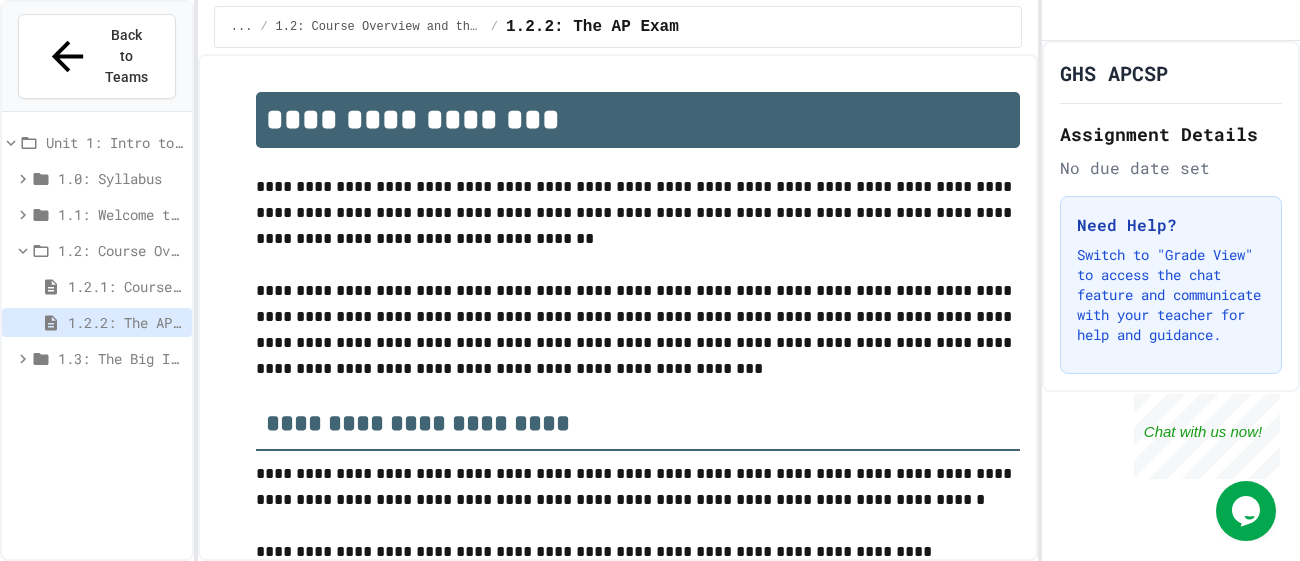 click on "1.2.2: The AP Exam" at bounding box center (126, 322) 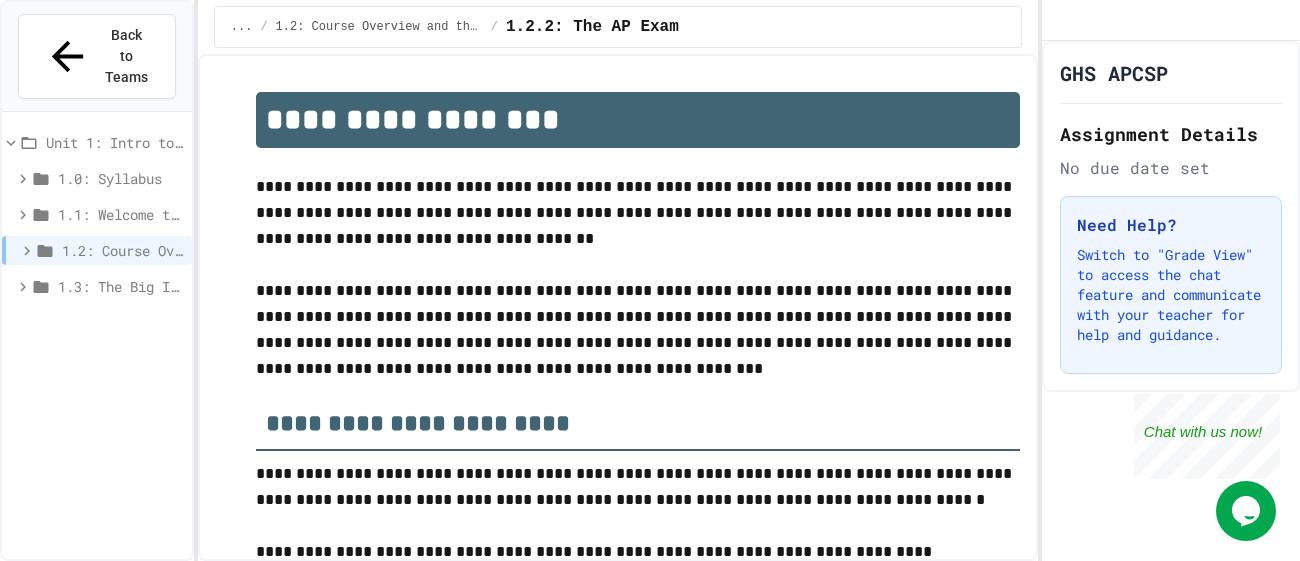 click 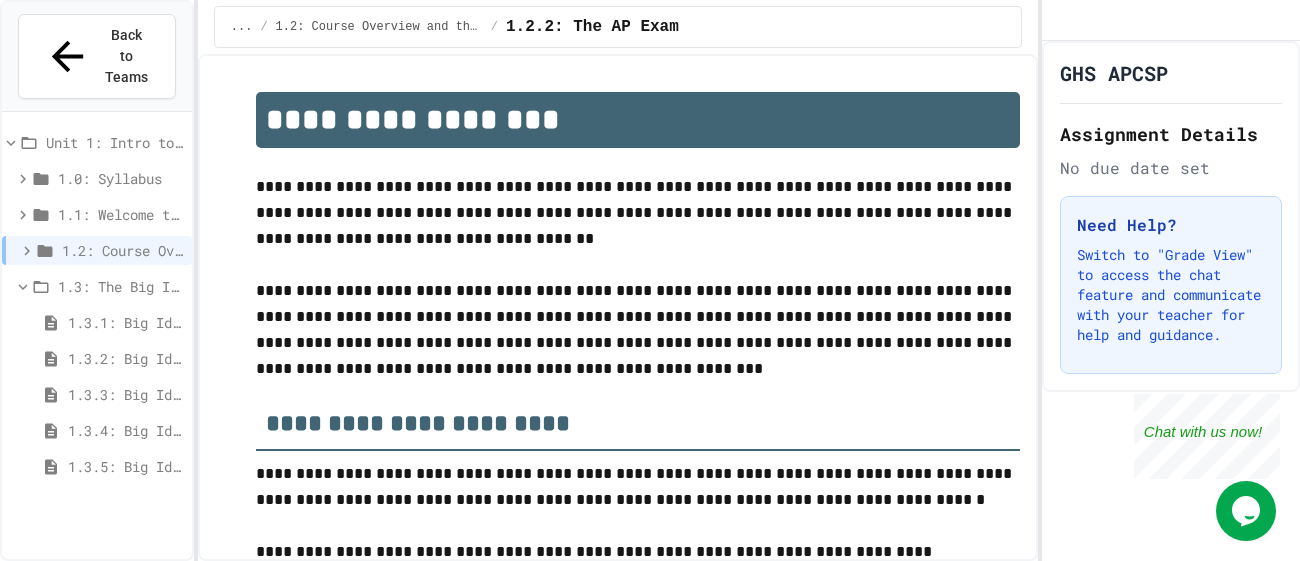 click on "1.3.1: Big Idea 1 - Creative Development" at bounding box center [126, 322] 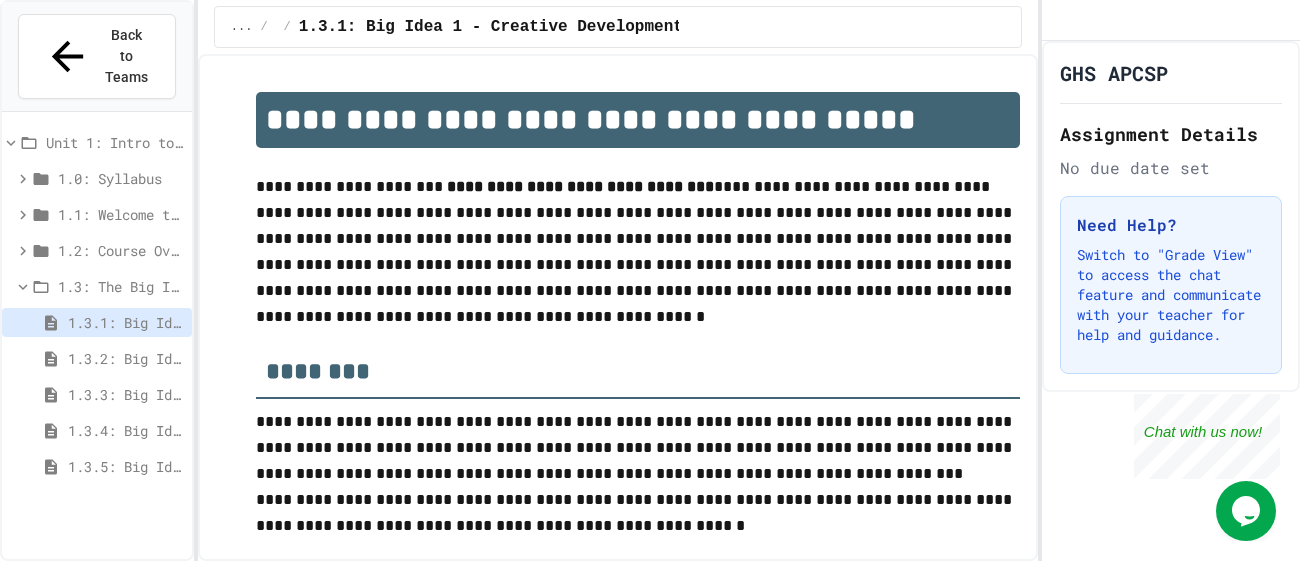 click on "1.3: The Big Ideas" at bounding box center (121, 286) 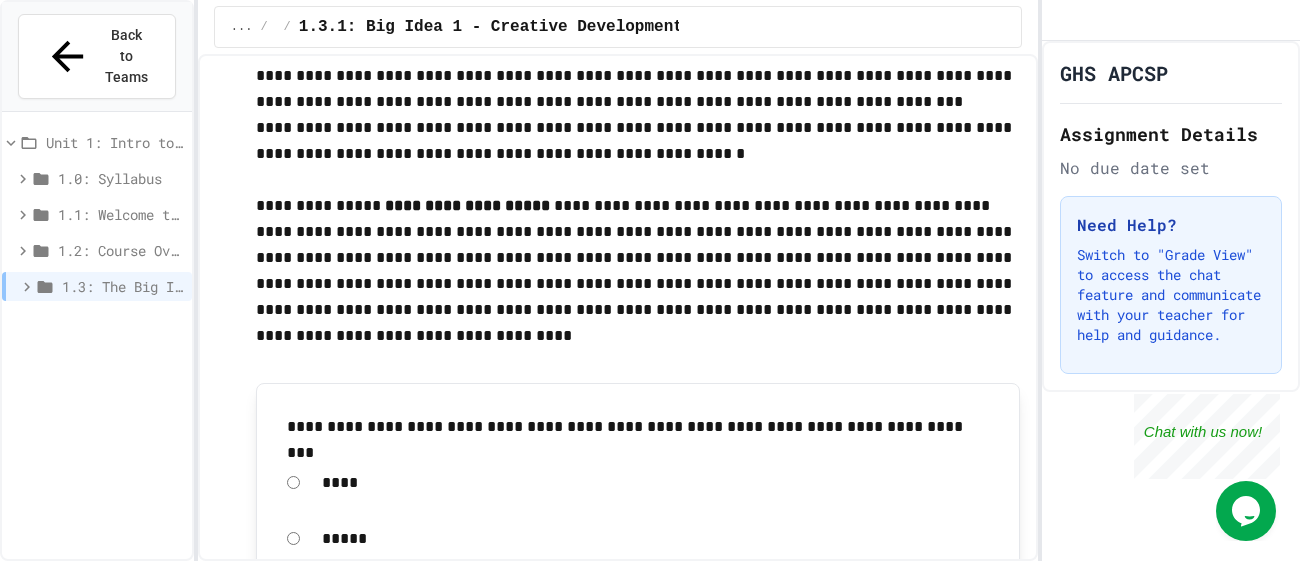 scroll, scrollTop: 417, scrollLeft: 0, axis: vertical 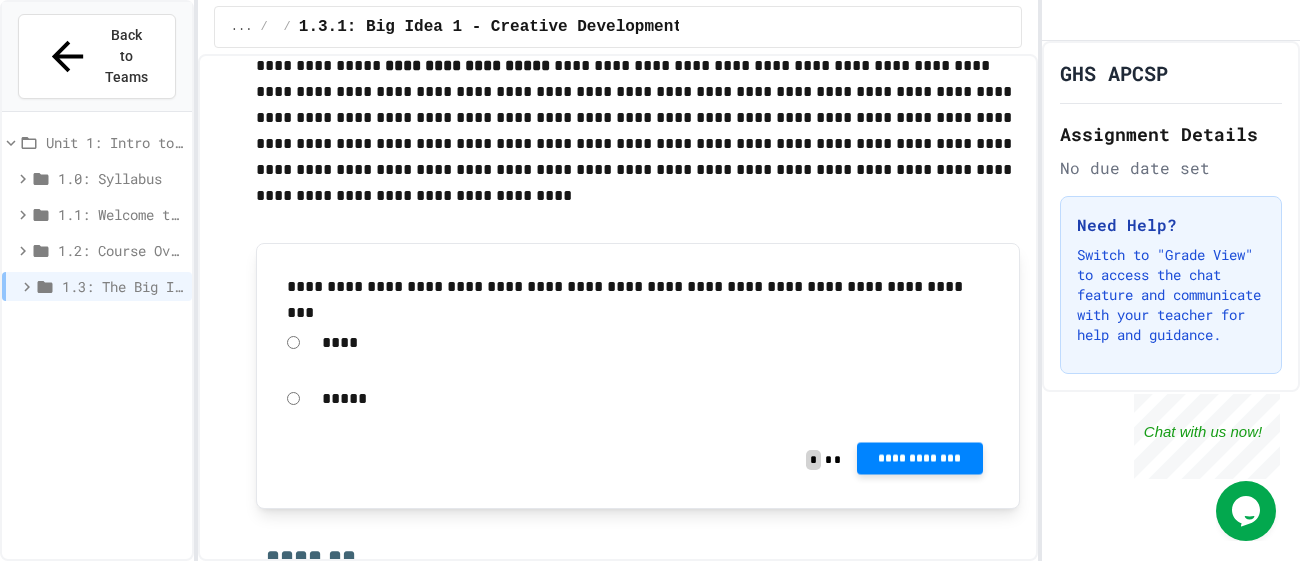 click on "**********" at bounding box center [920, 458] 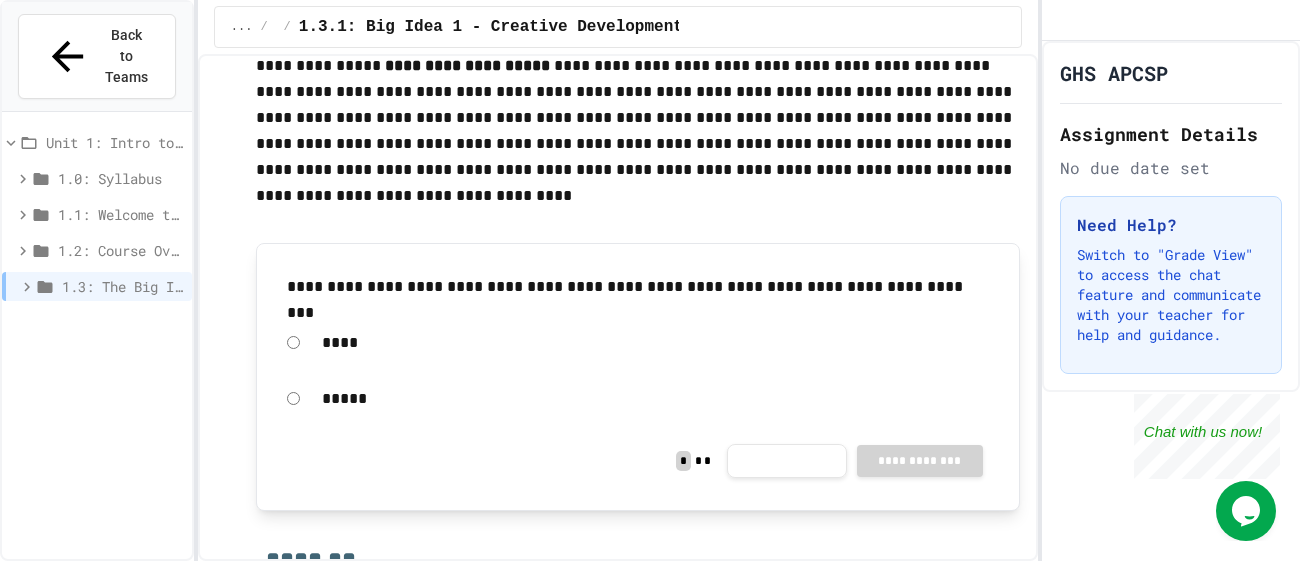 click 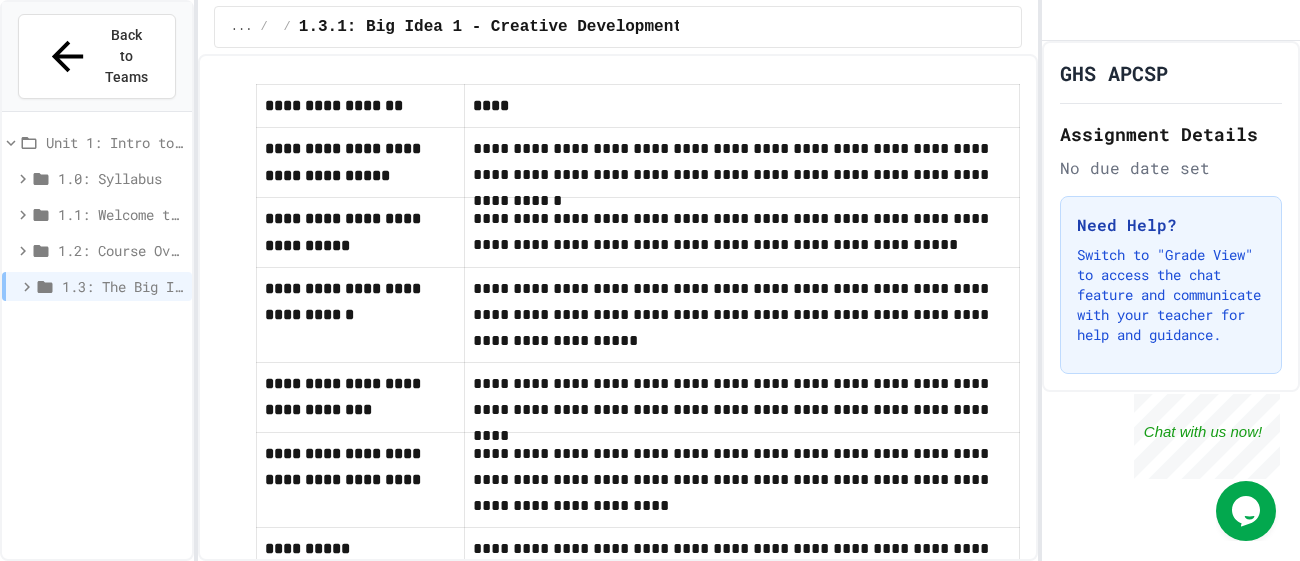 scroll, scrollTop: 1157, scrollLeft: 0, axis: vertical 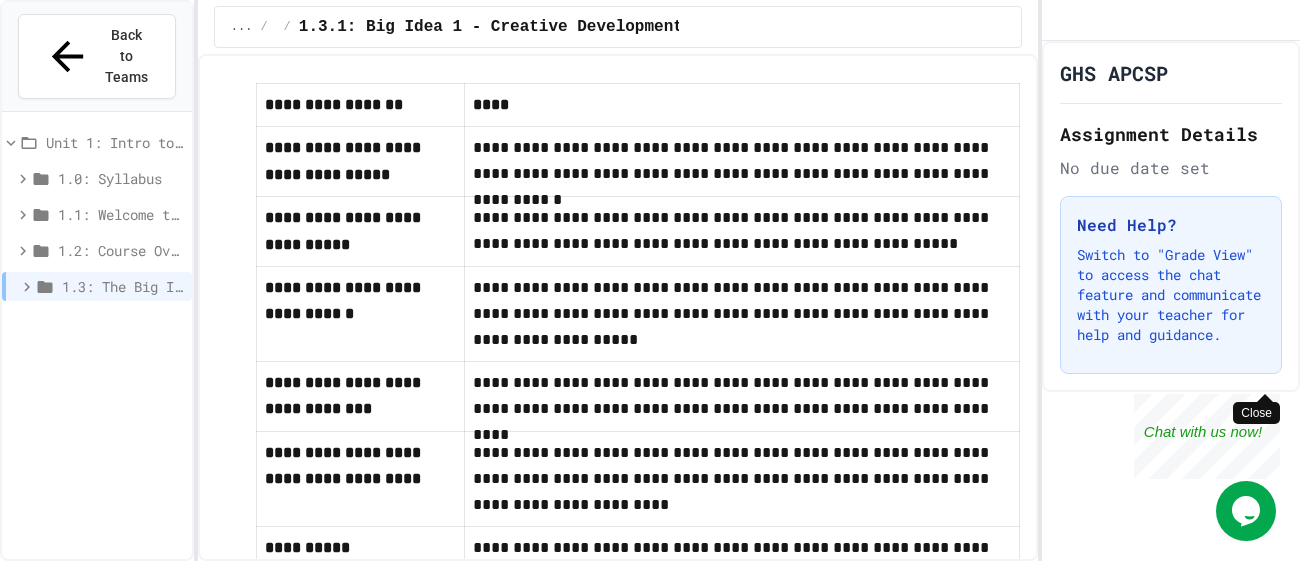 click on "Close" at bounding box center (1265, 406) 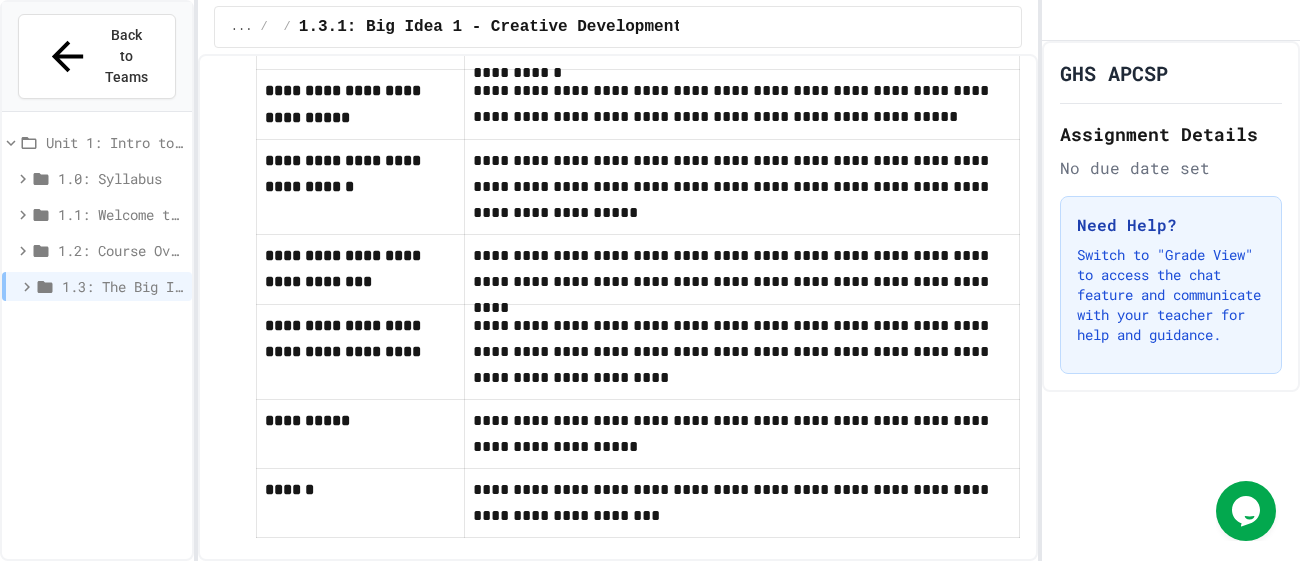 scroll, scrollTop: 1319, scrollLeft: 0, axis: vertical 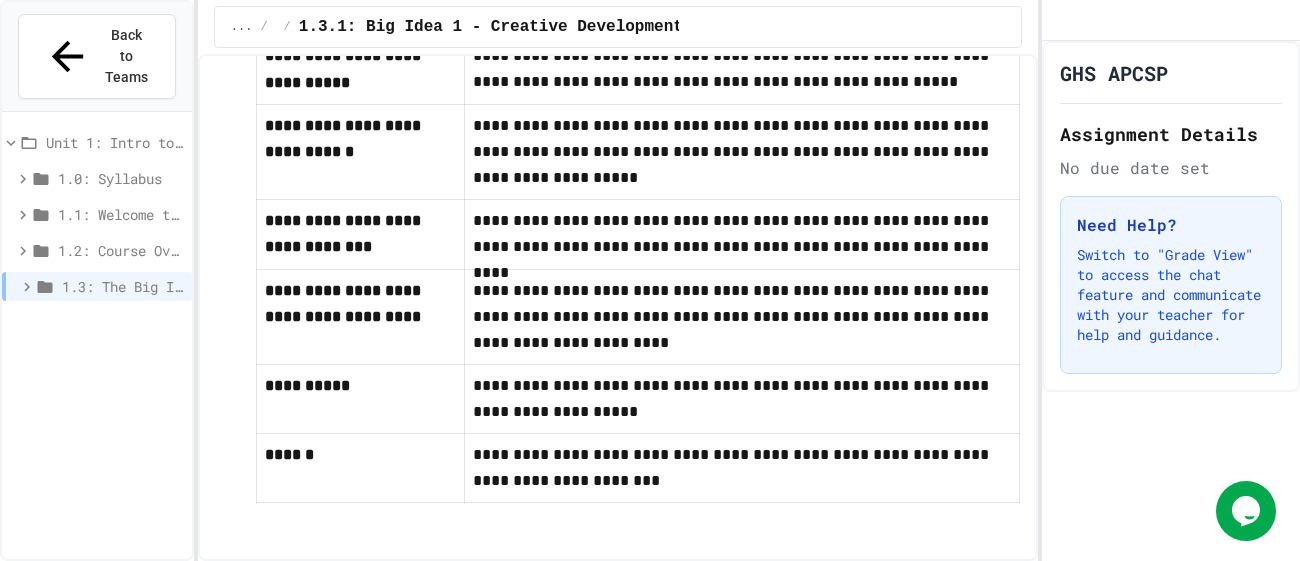 click 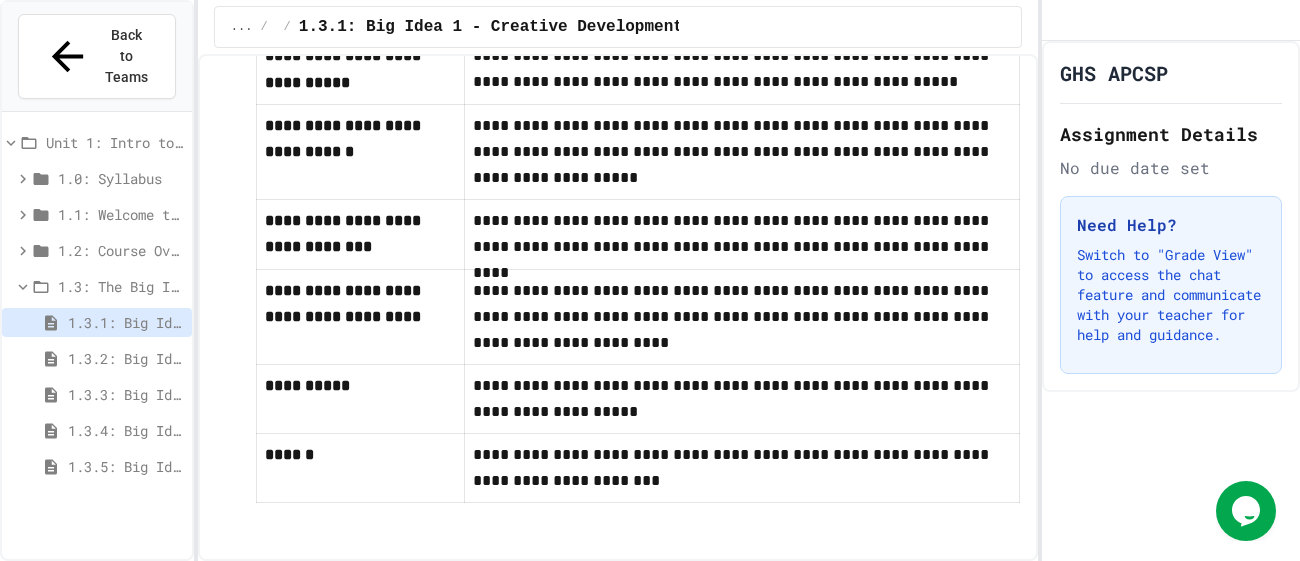 click 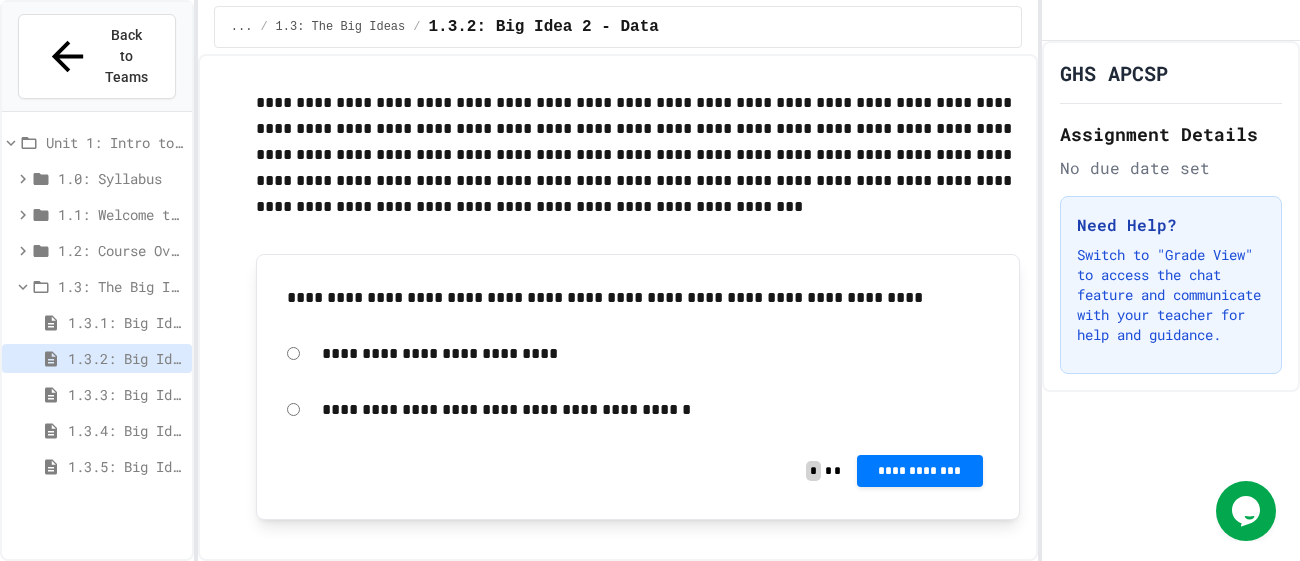 scroll, scrollTop: 422, scrollLeft: 0, axis: vertical 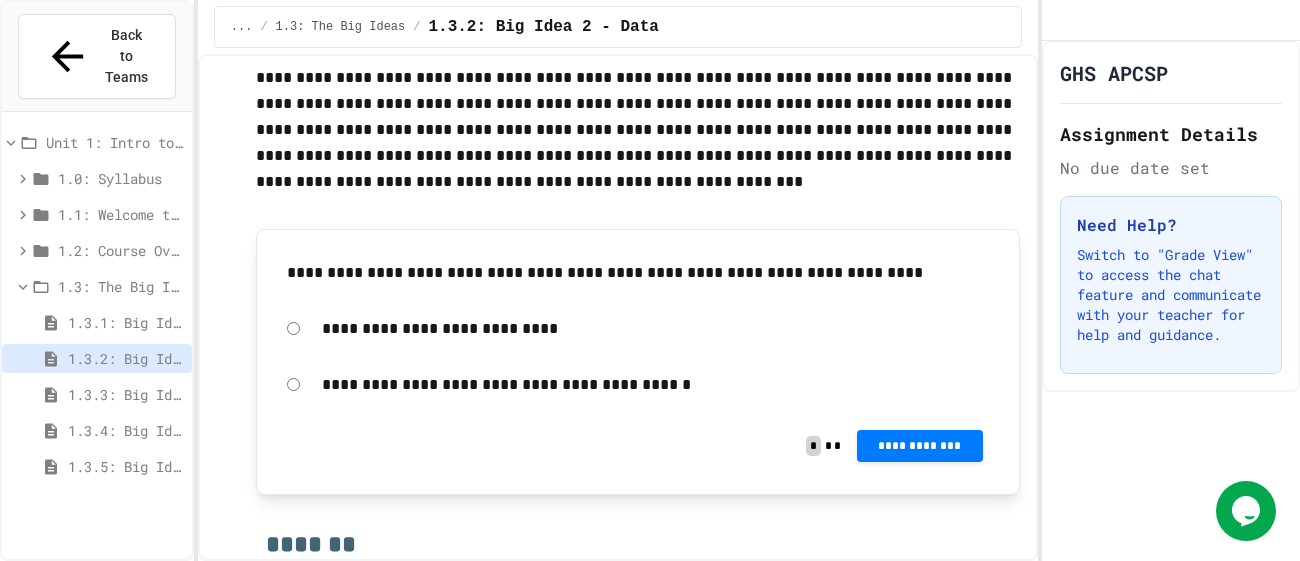 click on "**********" at bounding box center [655, 385] 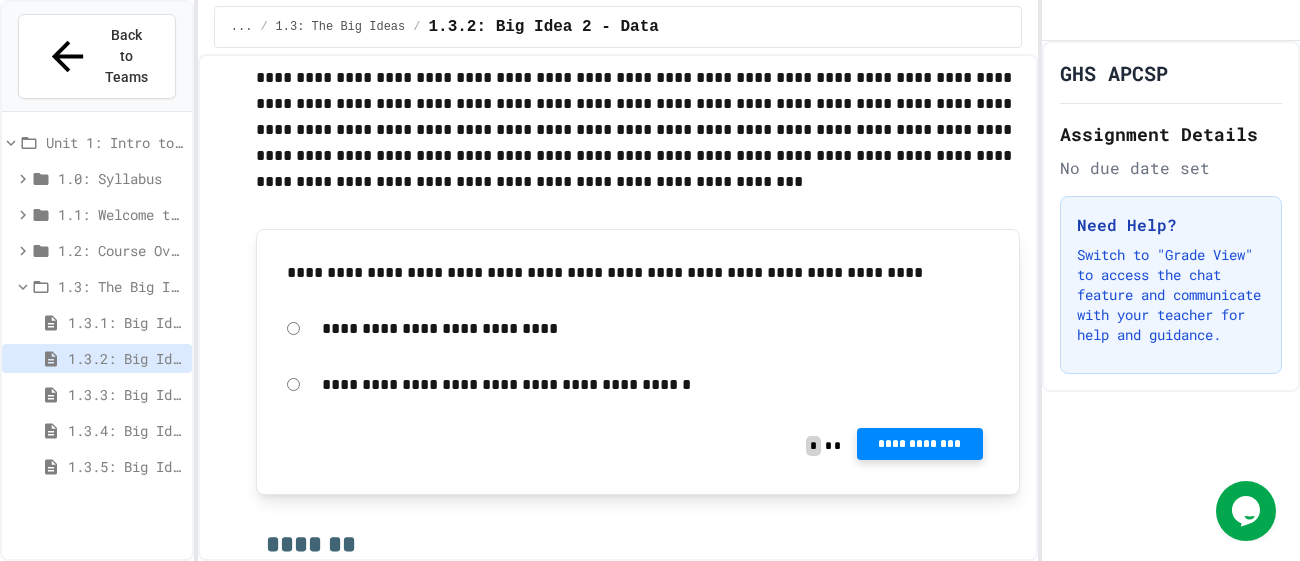 click on "**********" at bounding box center (920, 444) 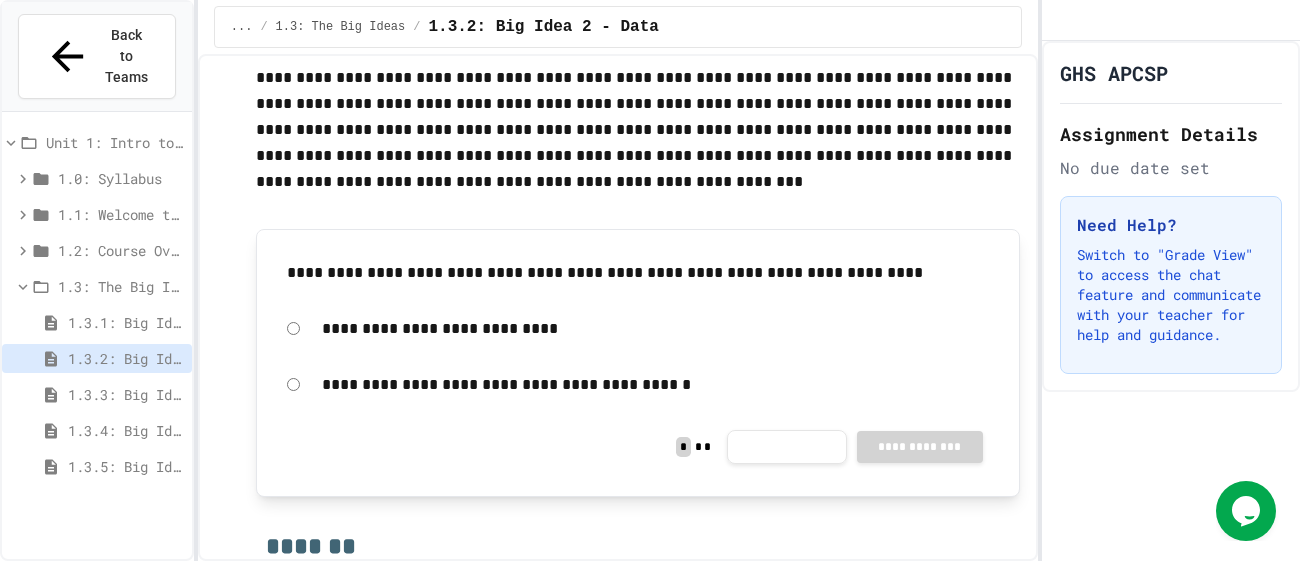 click 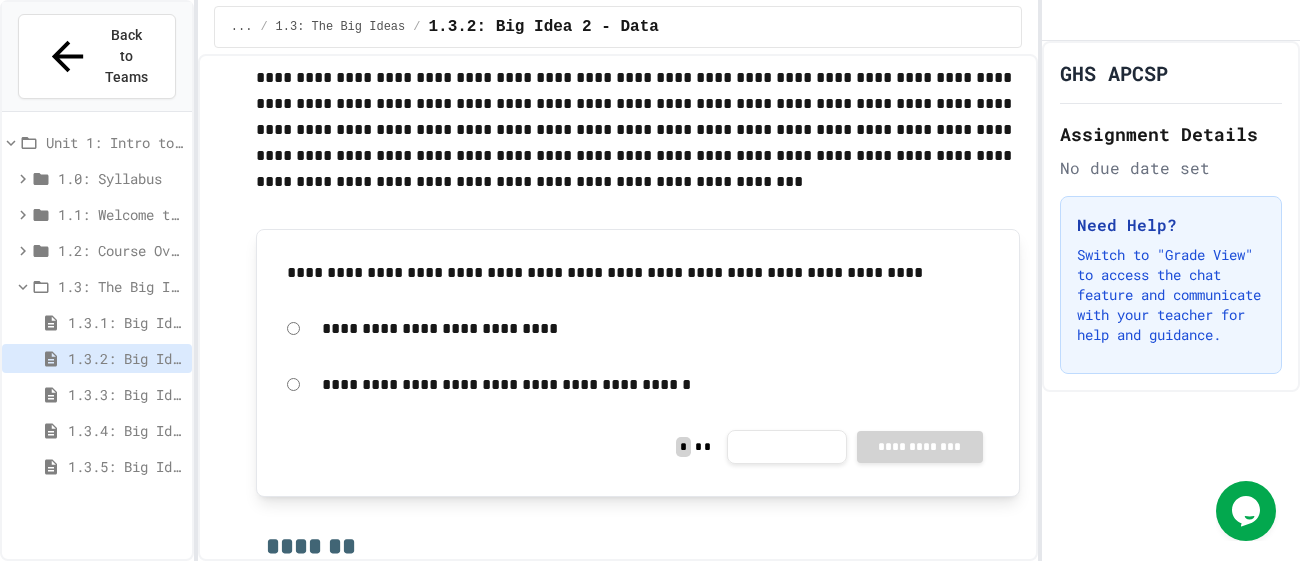click on "1.3.3: Big Idea 3 - Algorithms and Programming" at bounding box center (126, 394) 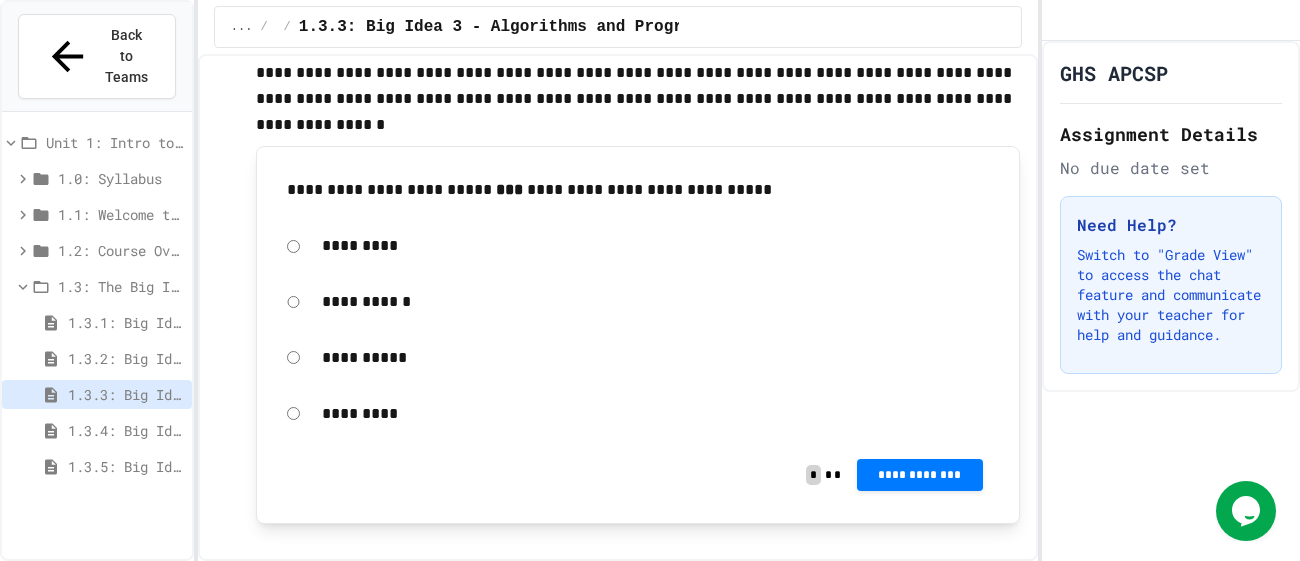 scroll, scrollTop: 687, scrollLeft: 0, axis: vertical 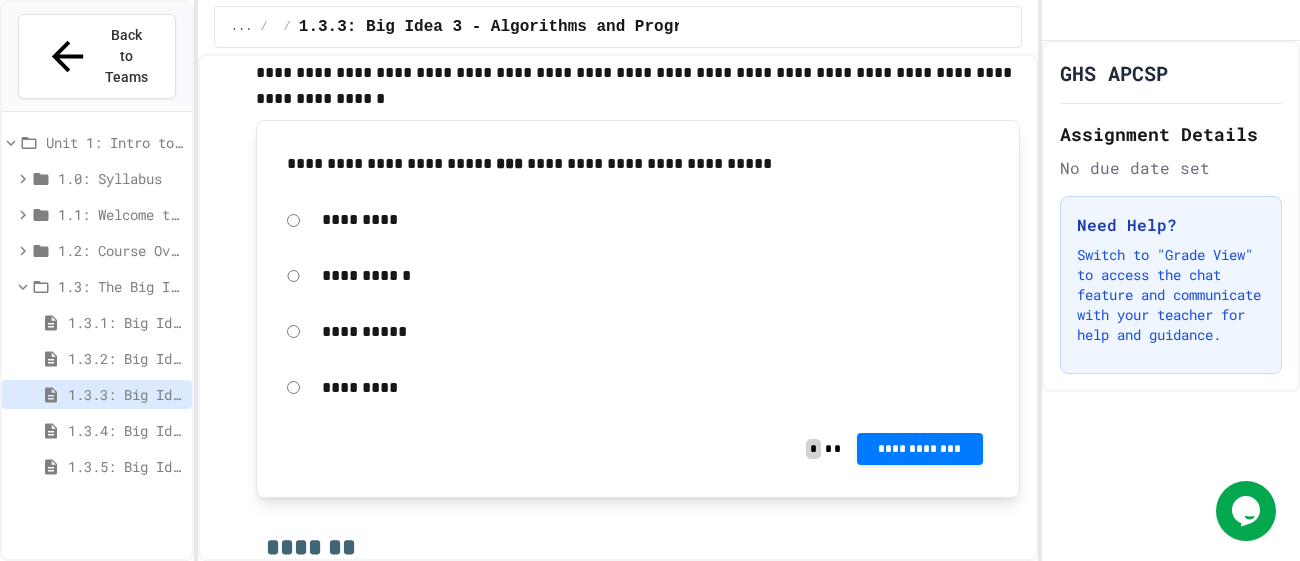 click on "**********" at bounding box center (655, 276) 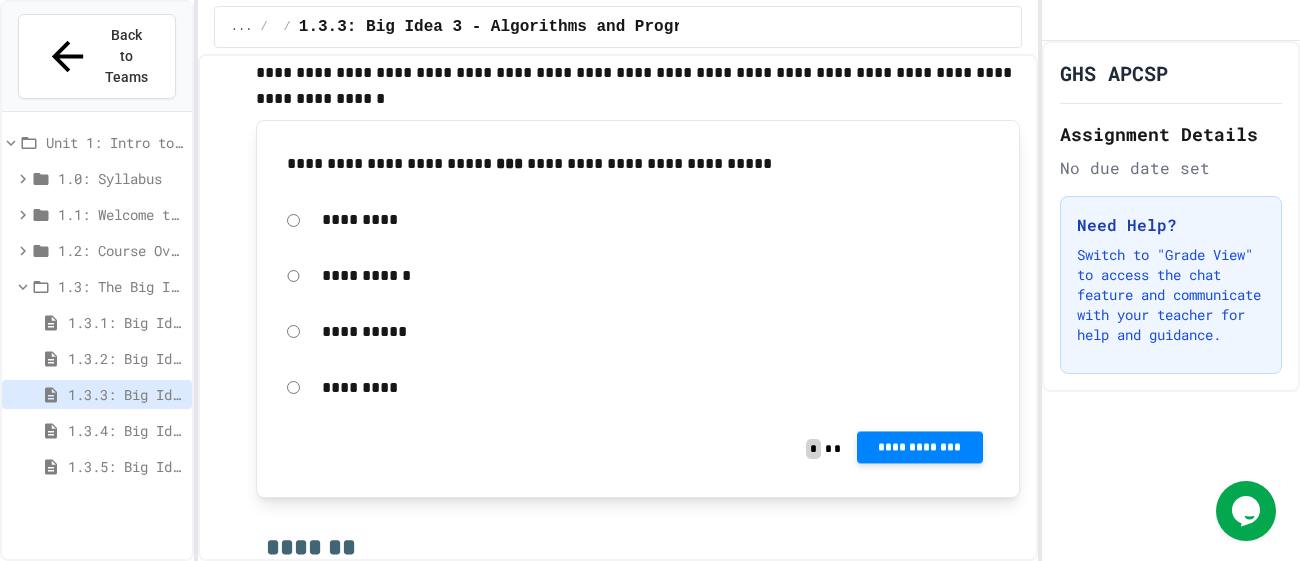 click on "**********" at bounding box center (920, 447) 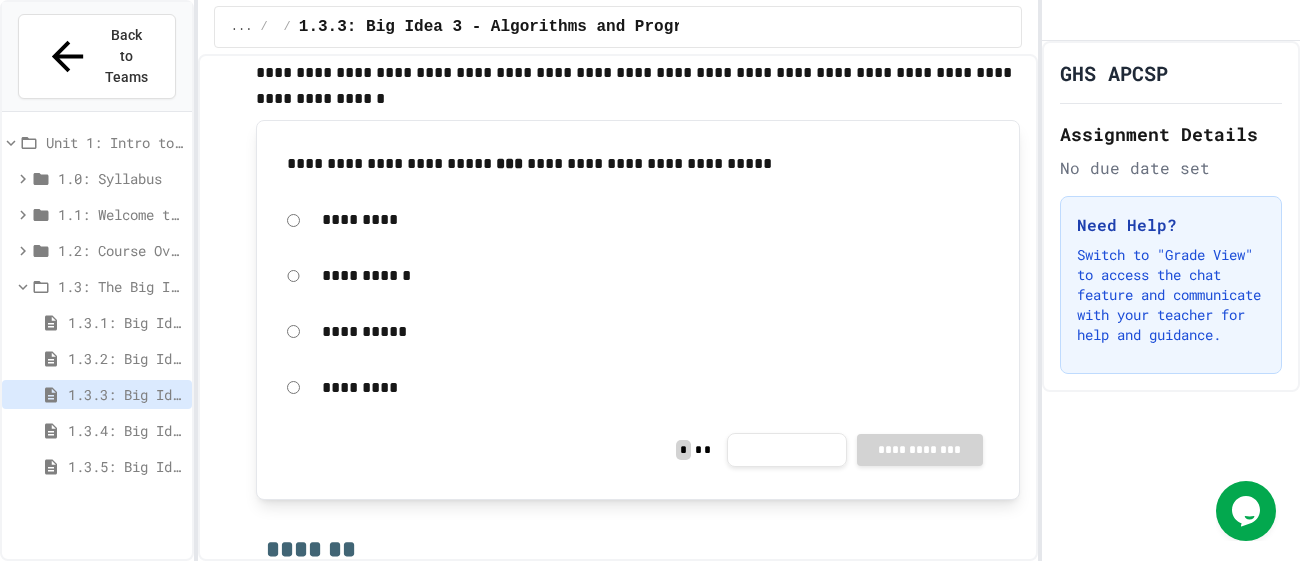 click 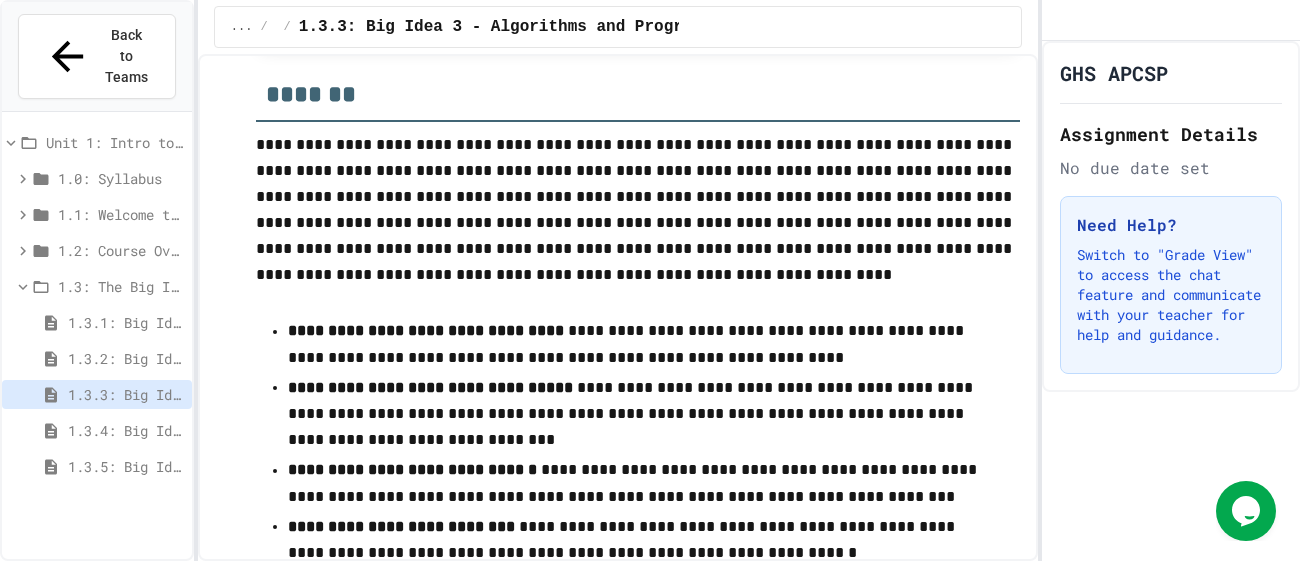 scroll, scrollTop: 1458, scrollLeft: 0, axis: vertical 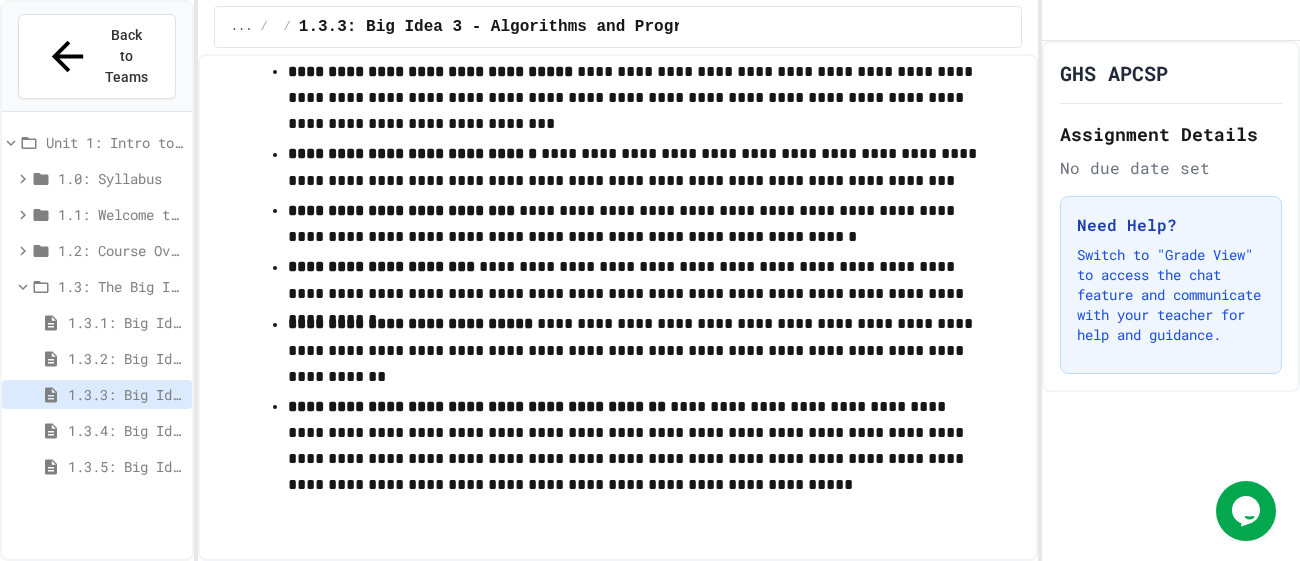 click on "1.3.4: Big Idea 4 - Computing Systems and Networks" at bounding box center (126, 430) 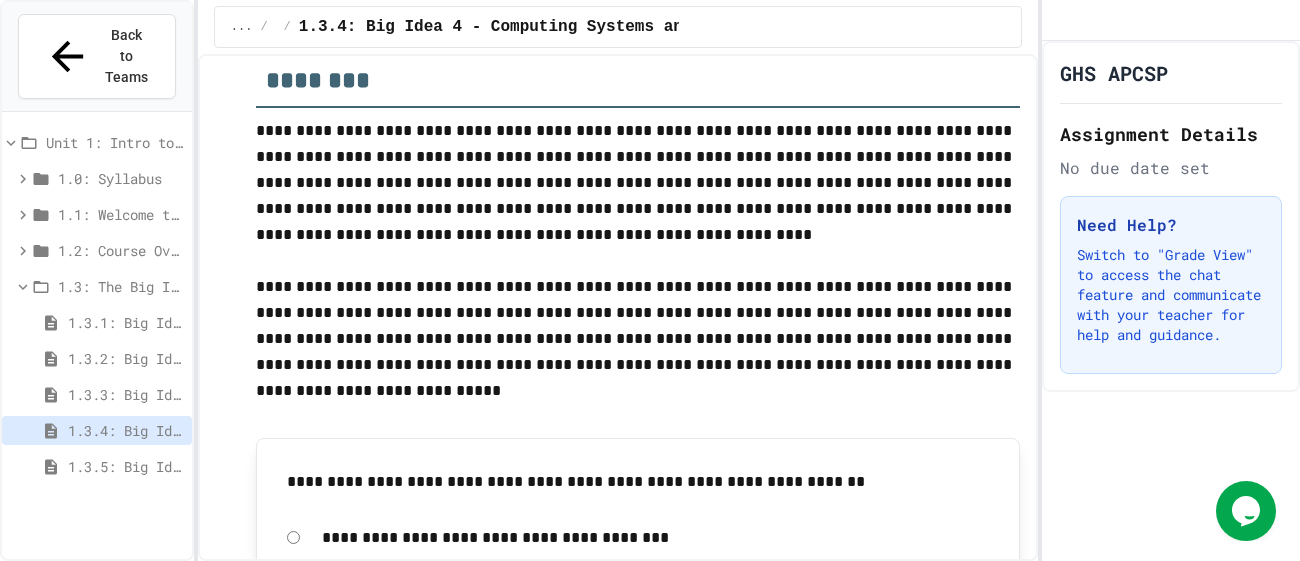 scroll, scrollTop: 316, scrollLeft: 0, axis: vertical 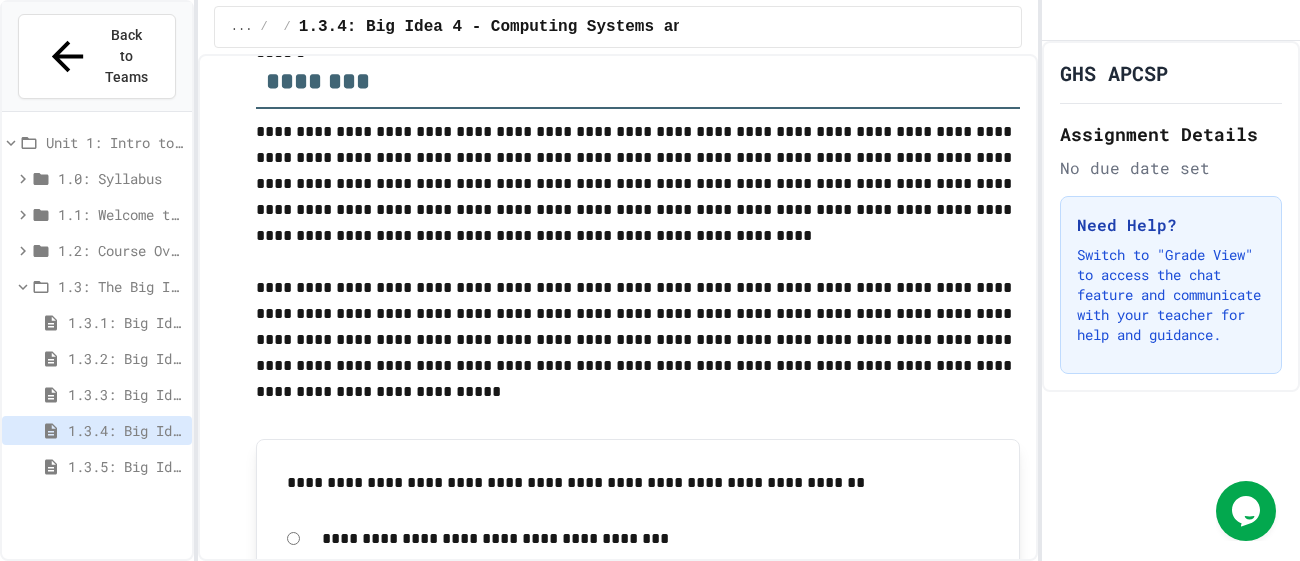 click on "1.3.3: Big Idea 3 - Algorithms and Programming" at bounding box center (126, 394) 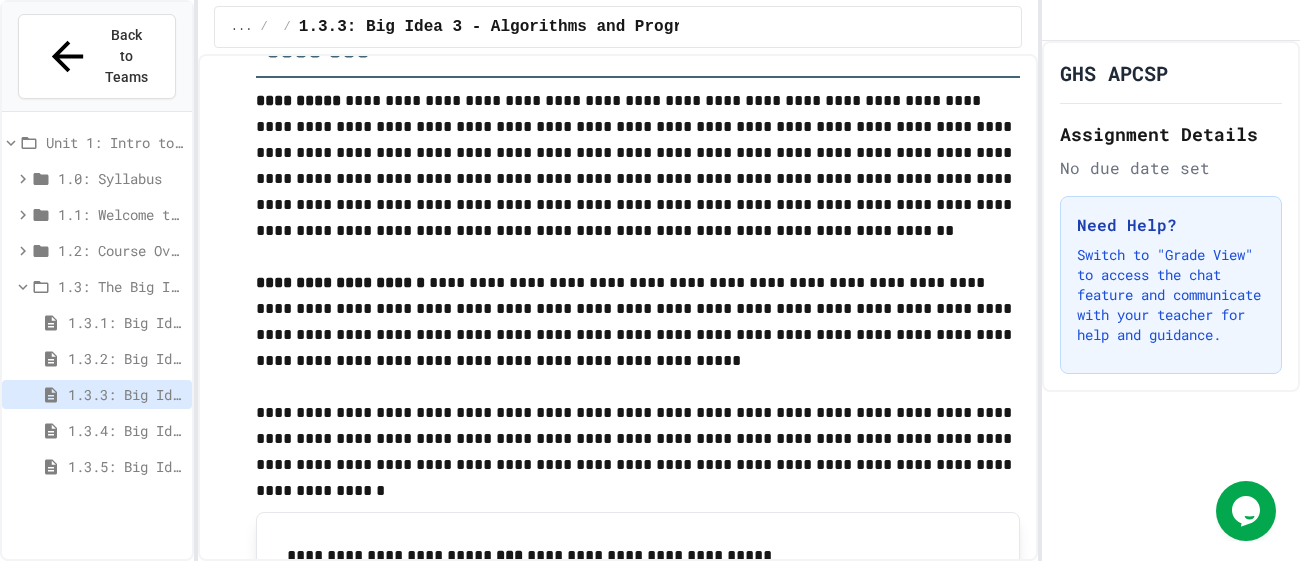 scroll, scrollTop: 293, scrollLeft: 0, axis: vertical 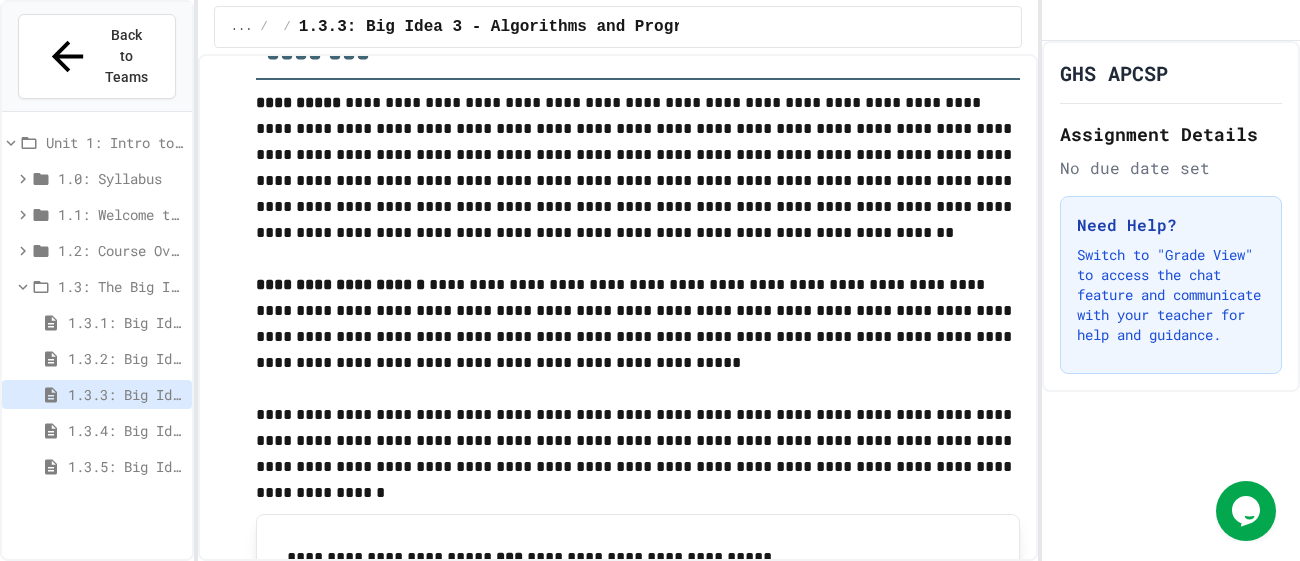 click on "1.3.4: Big Idea 4 - Computing Systems and Networks" at bounding box center [126, 430] 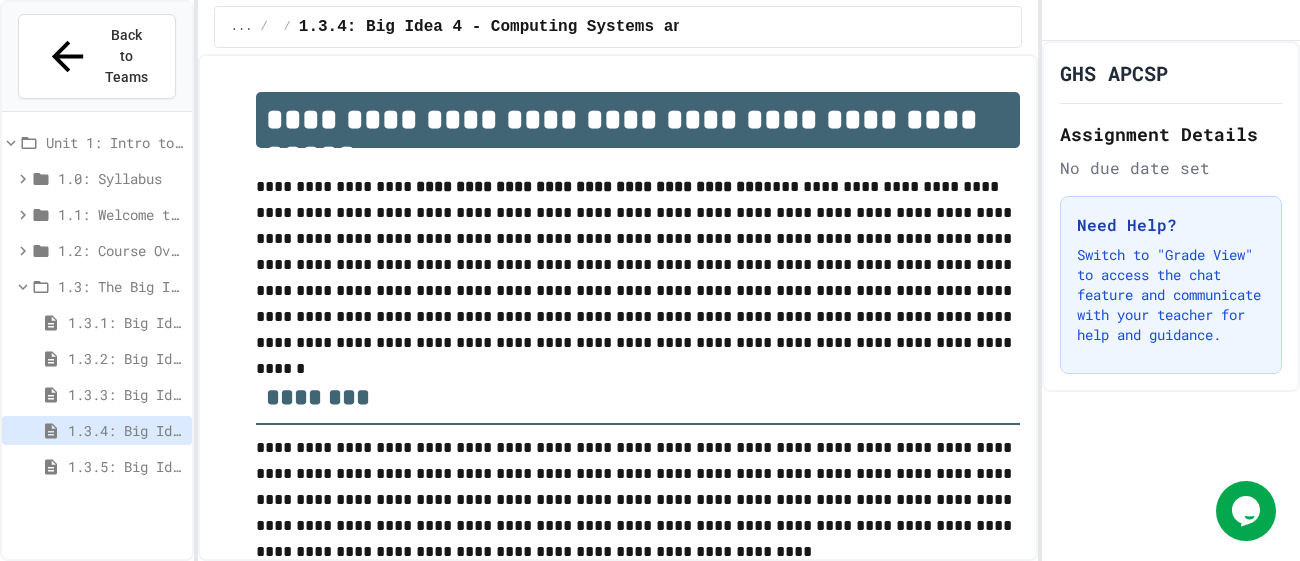 click on "1.3.3: Big Idea 3 - Algorithms and Programming" at bounding box center [126, 394] 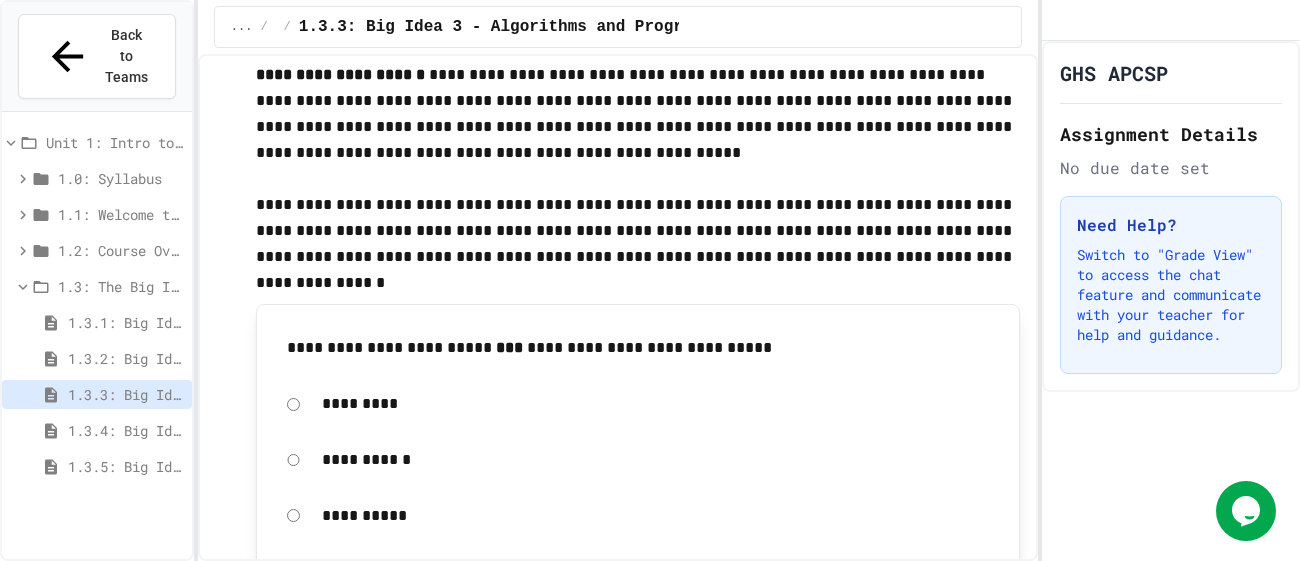 scroll, scrollTop: 492, scrollLeft: 0, axis: vertical 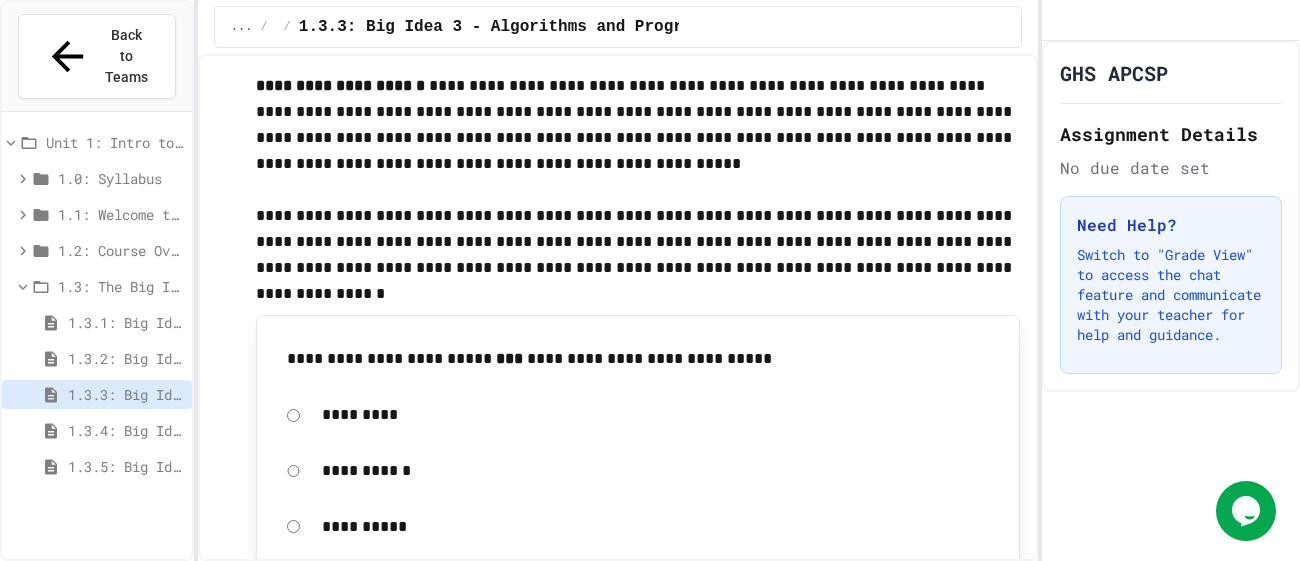 click on "1.3.4: Big Idea 4 - Computing Systems and Networks" at bounding box center [126, 430] 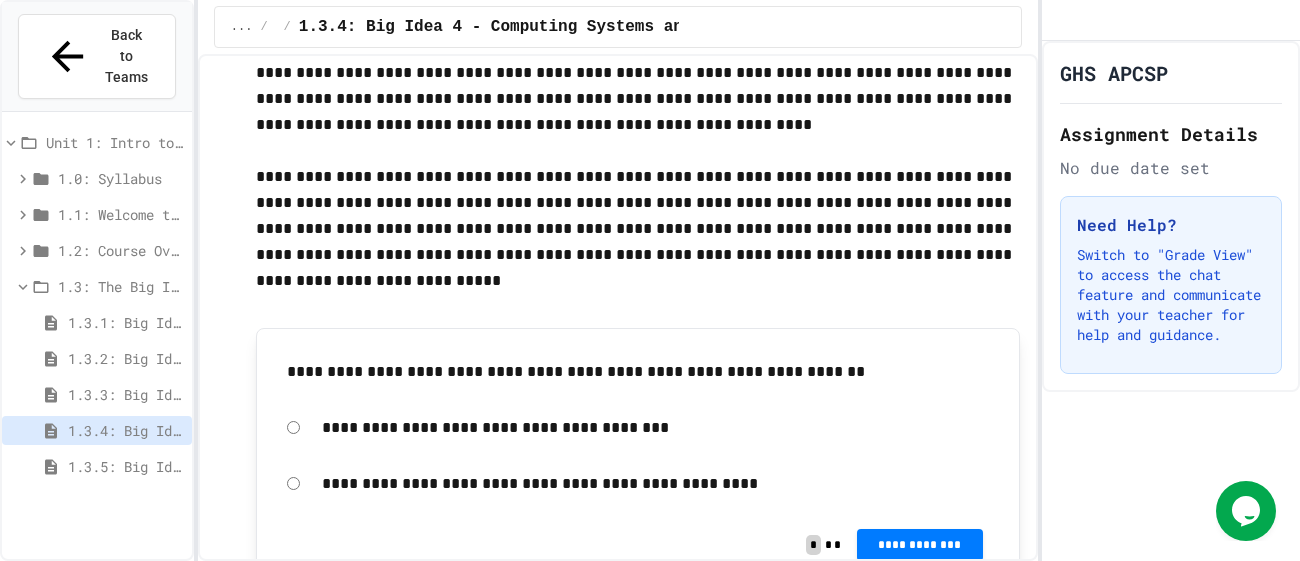 scroll, scrollTop: 428, scrollLeft: 0, axis: vertical 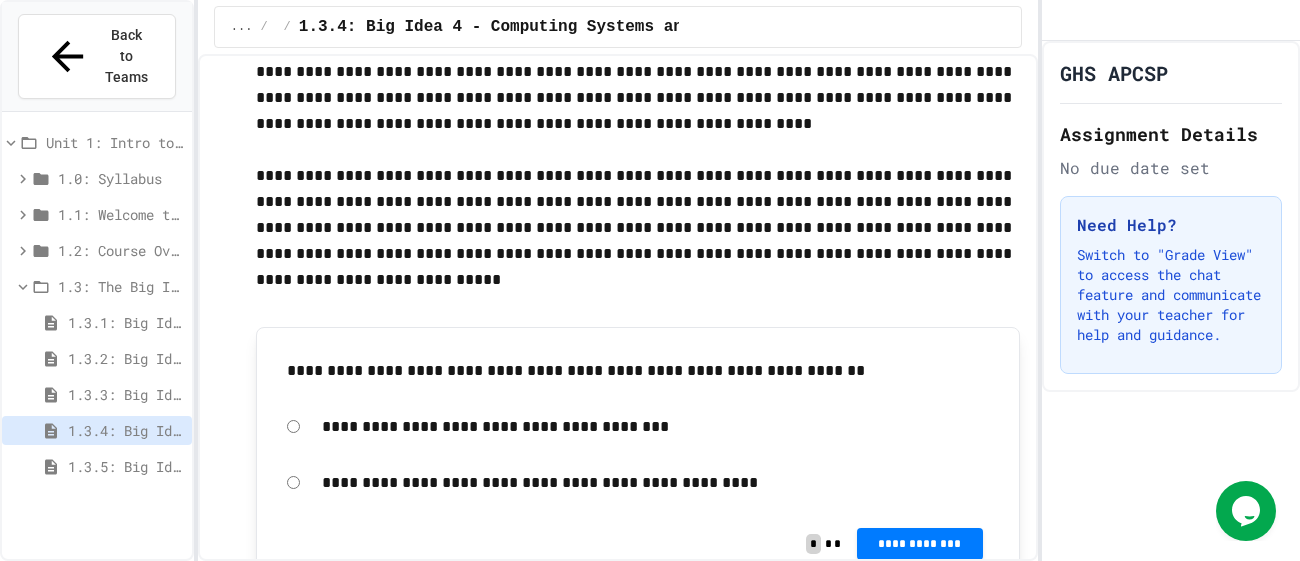 click on "**********" at bounding box center (655, 483) 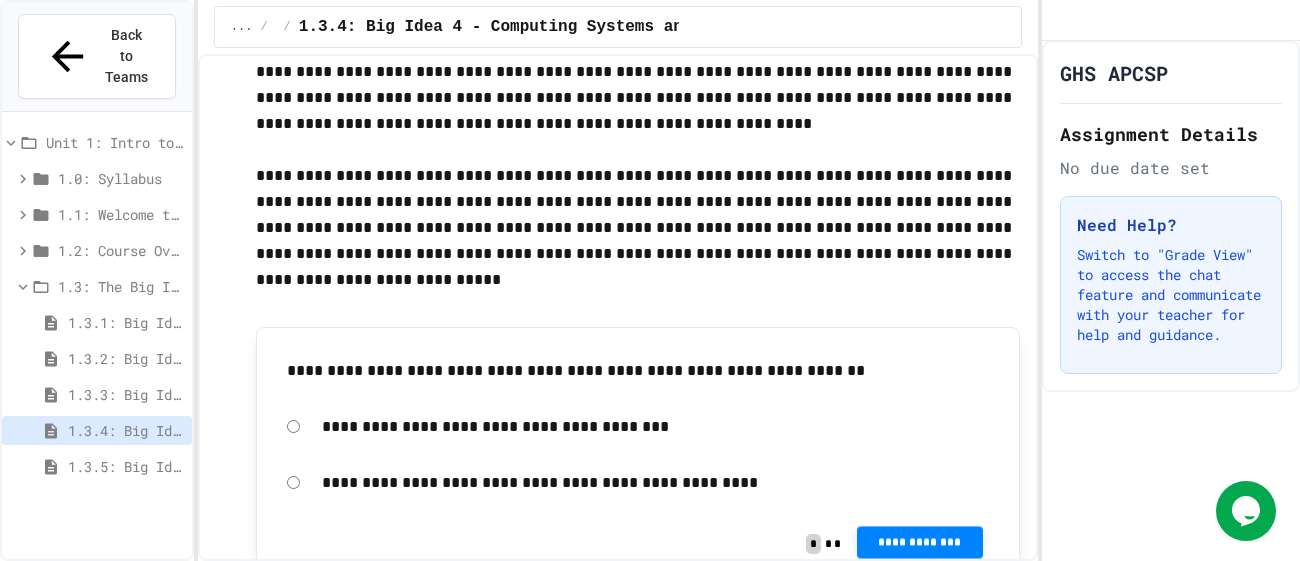 click on "**********" at bounding box center [920, 542] 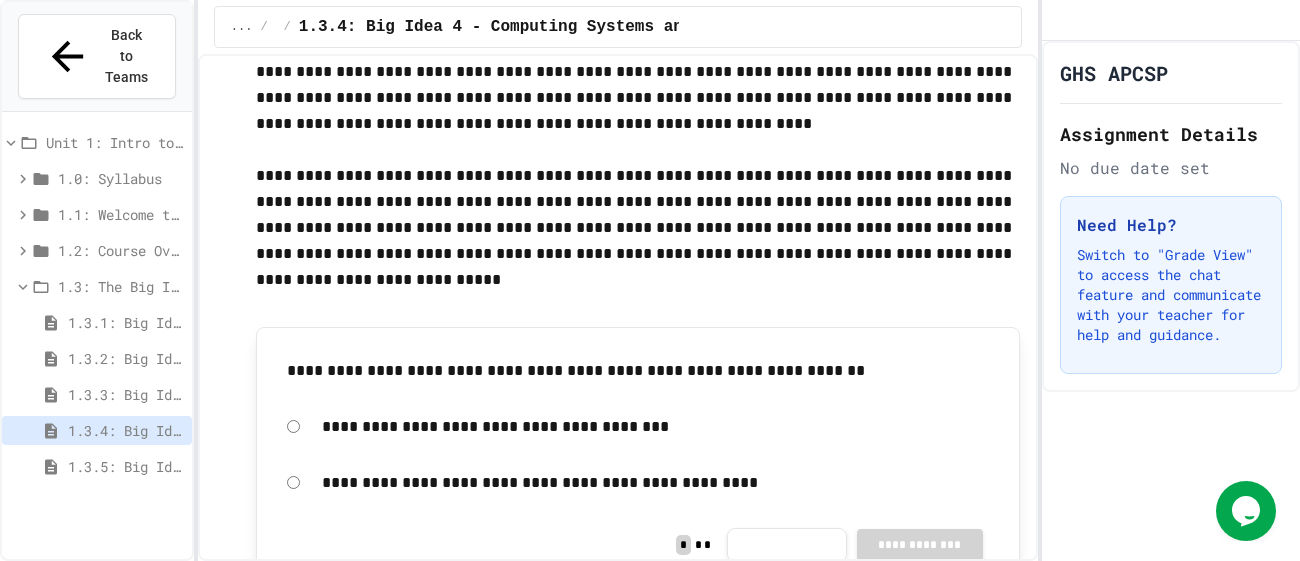 click 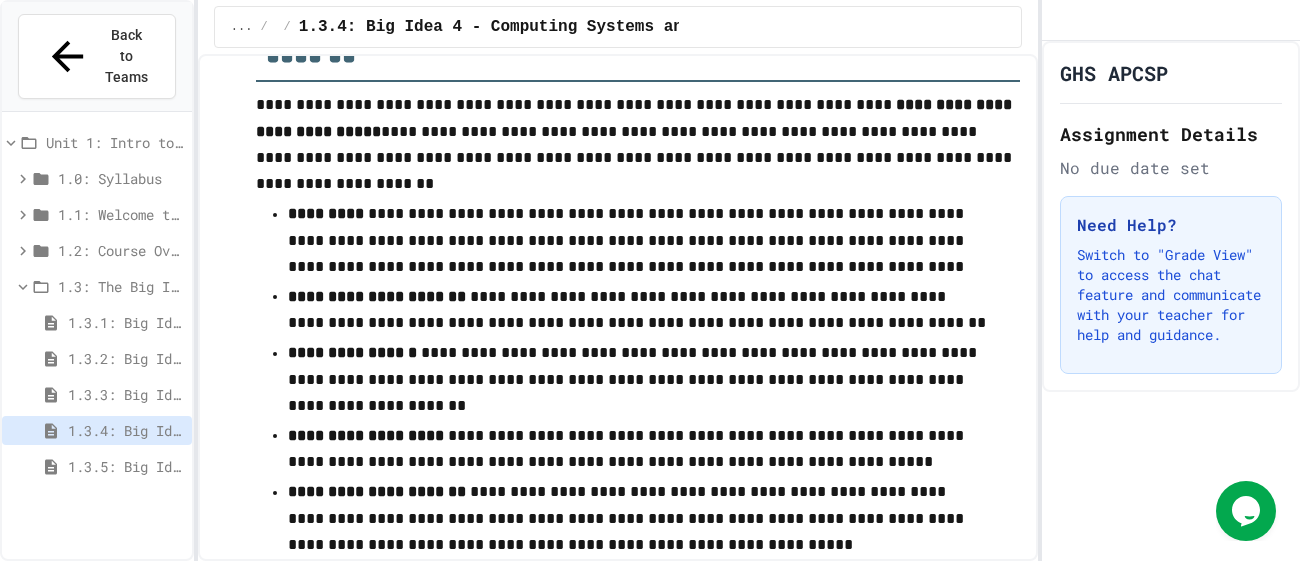 scroll, scrollTop: 1011, scrollLeft: 0, axis: vertical 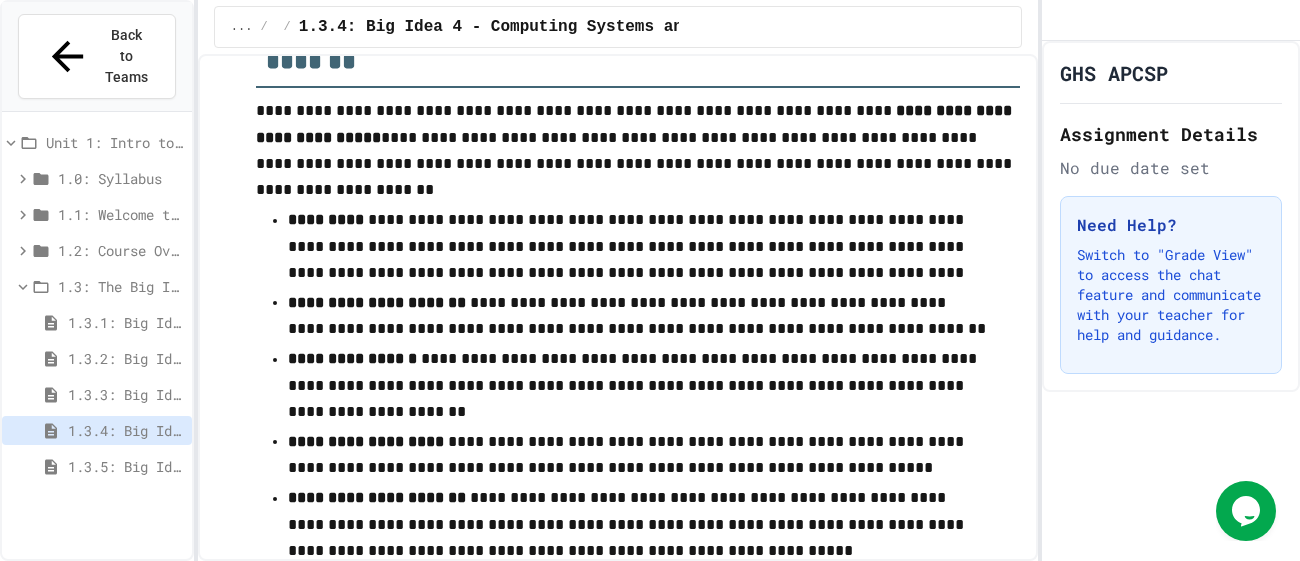 click on "1.3.5: Big Idea 5 - Impact of Computing" at bounding box center (126, 466) 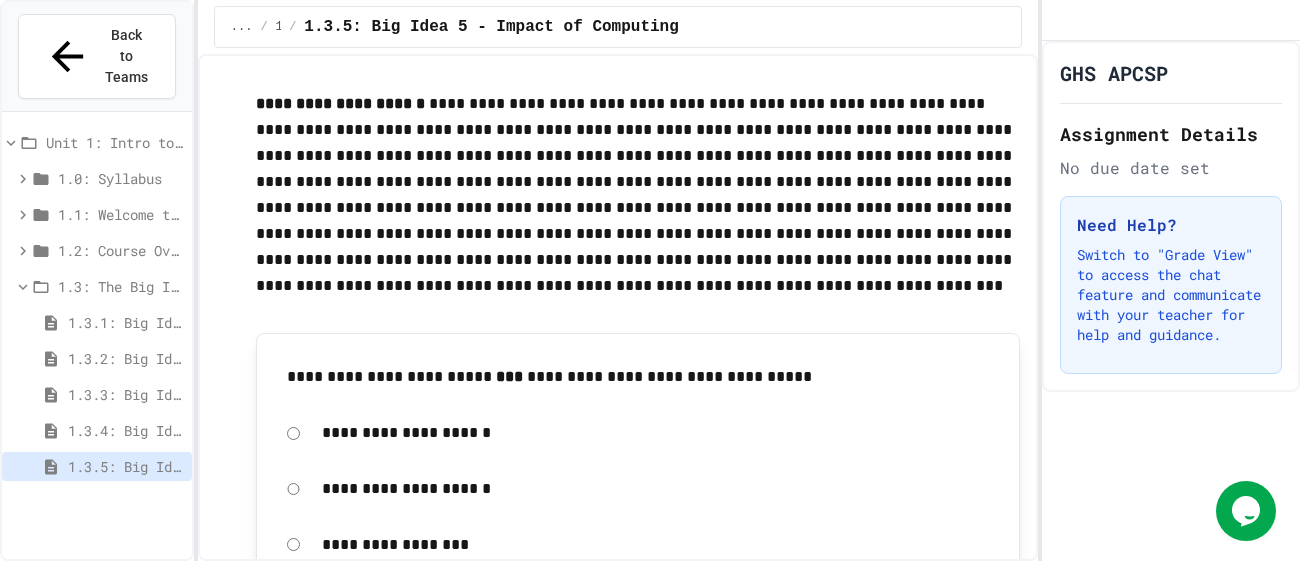scroll, scrollTop: 521, scrollLeft: 0, axis: vertical 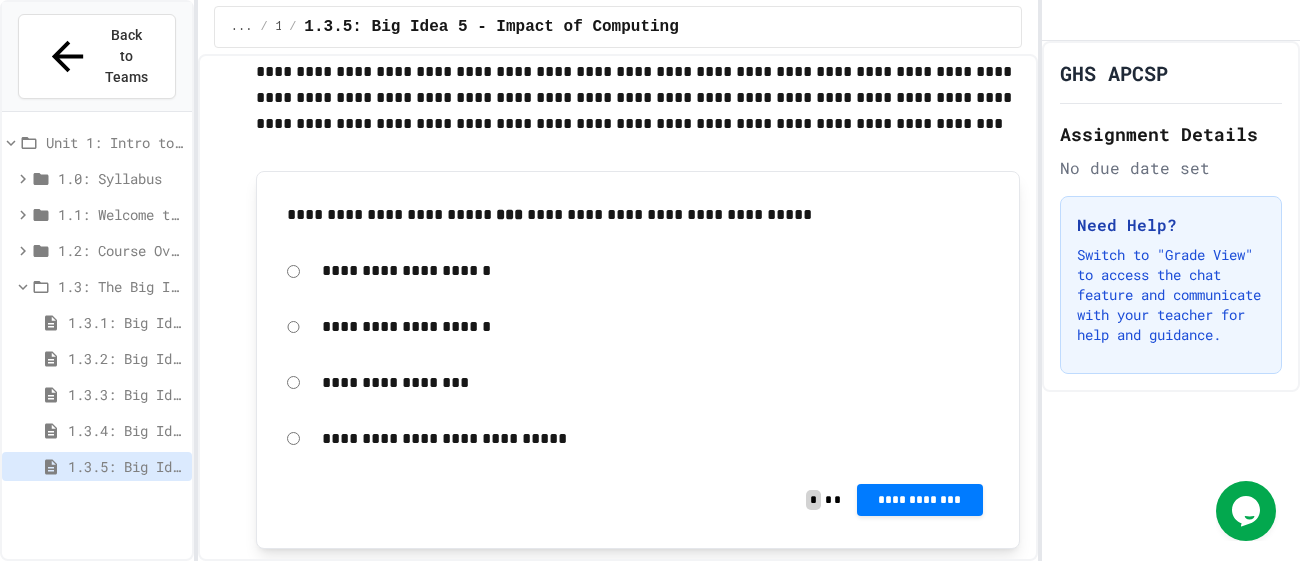 click on "**********" at bounding box center [655, 439] 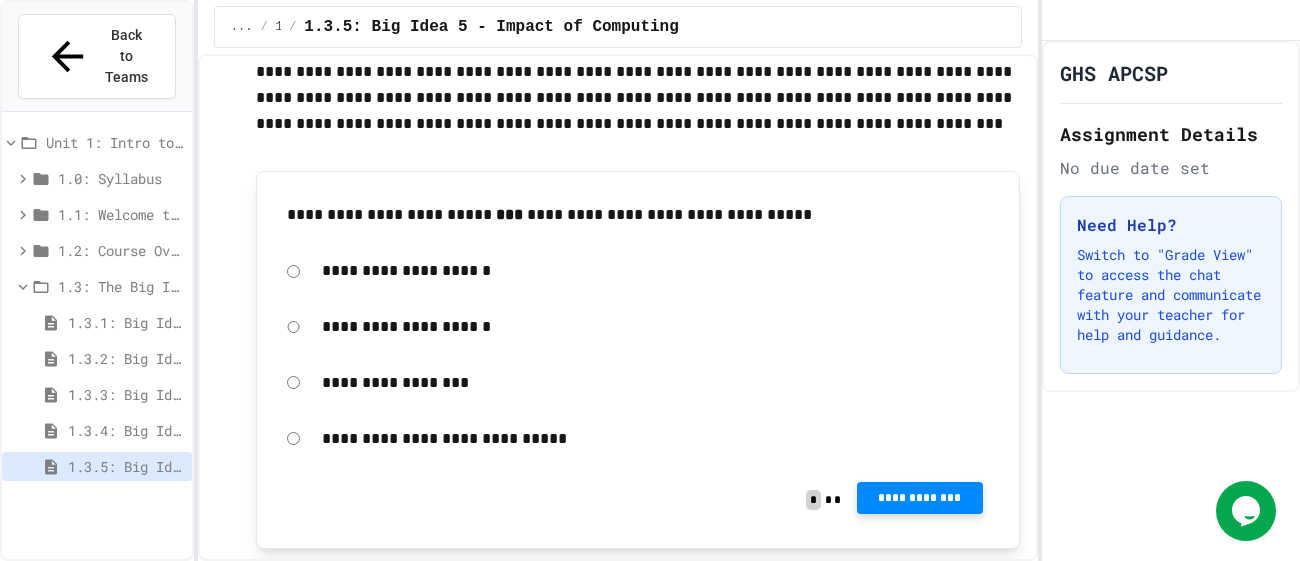 click on "**********" at bounding box center [920, 498] 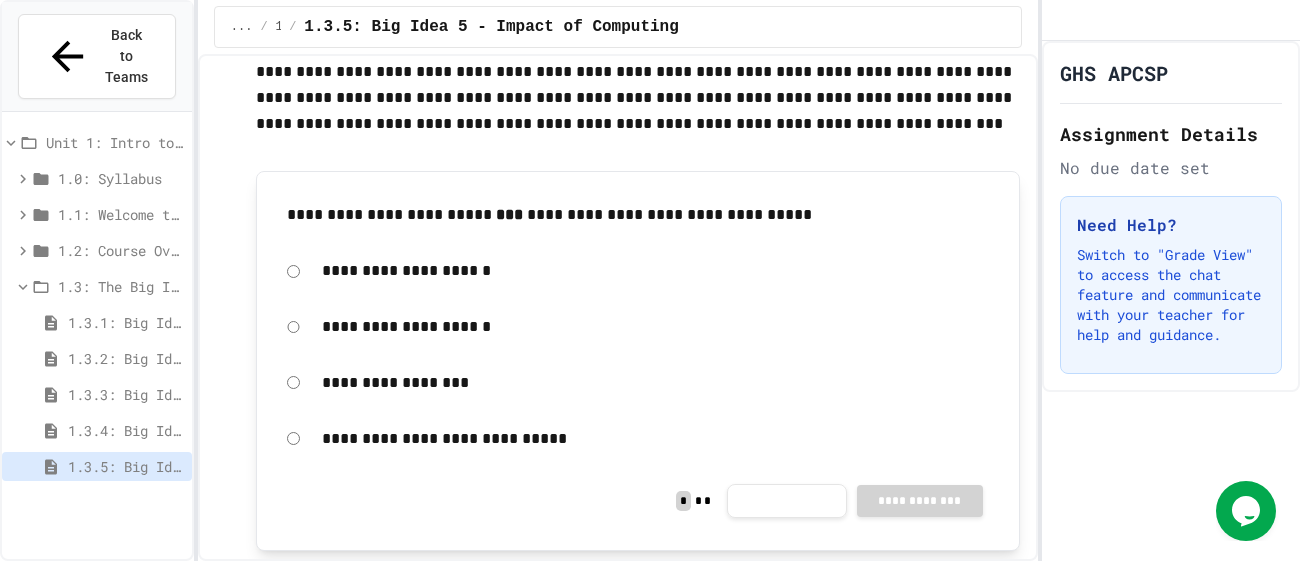 click 